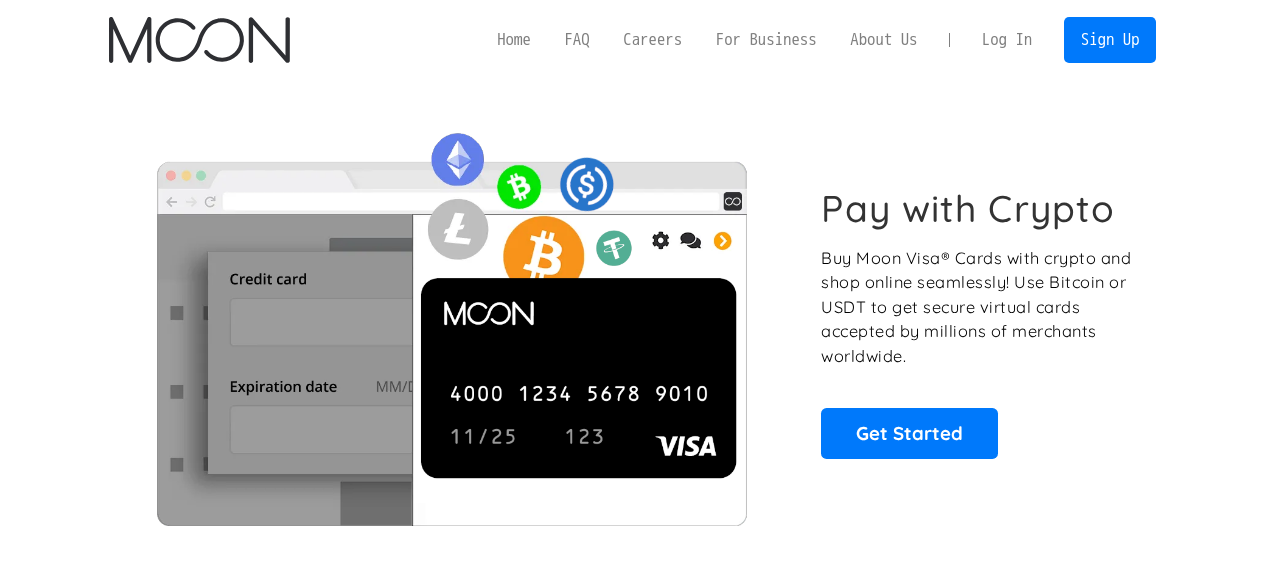 scroll, scrollTop: 0, scrollLeft: 0, axis: both 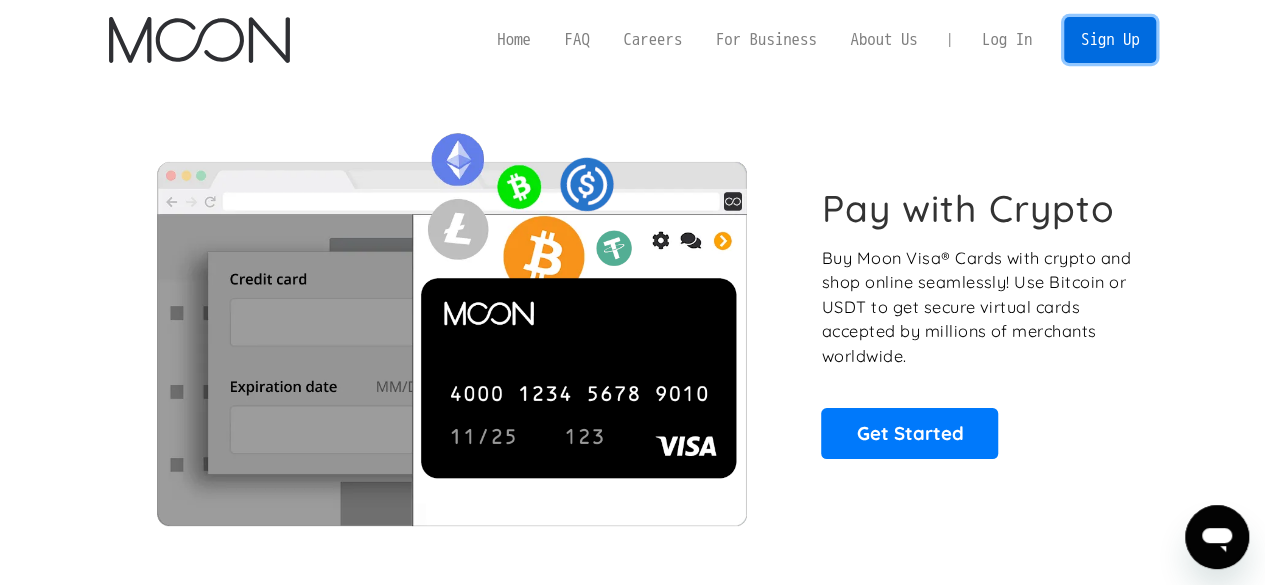 click on "Sign Up" at bounding box center [1110, 39] 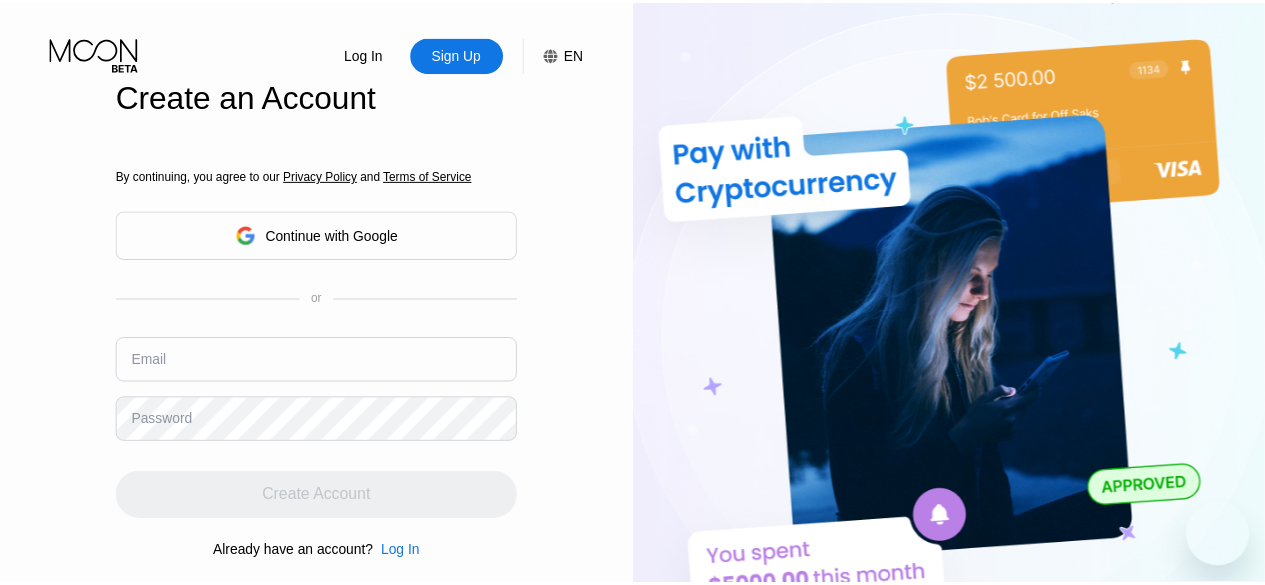 scroll, scrollTop: 0, scrollLeft: 0, axis: both 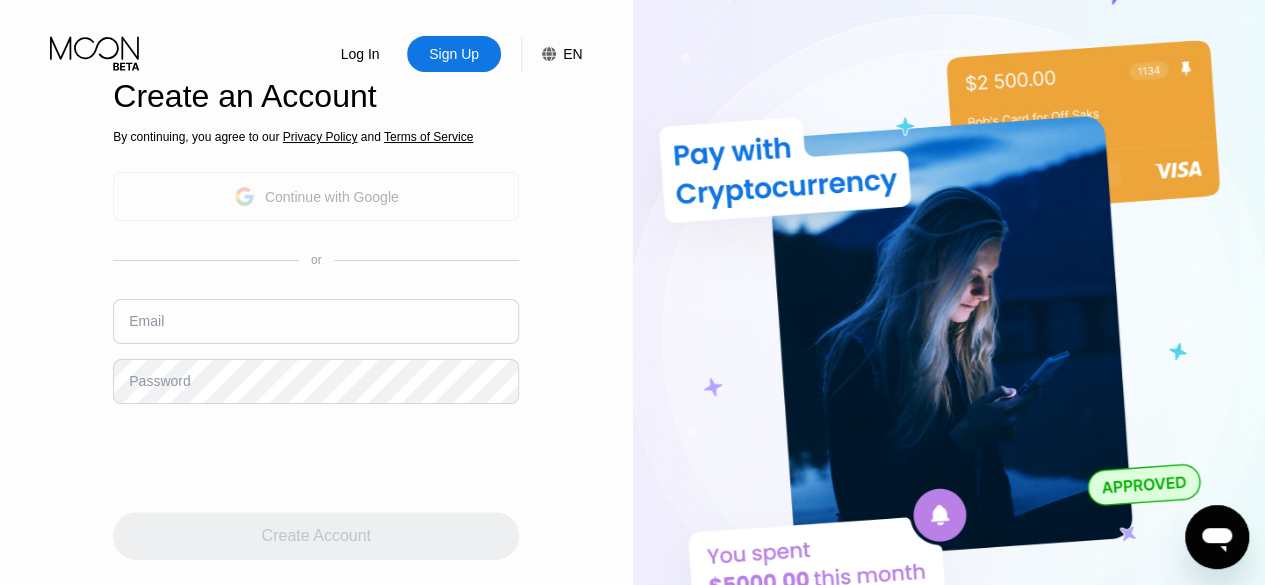 click on "Continue with Google" at bounding box center (332, 197) 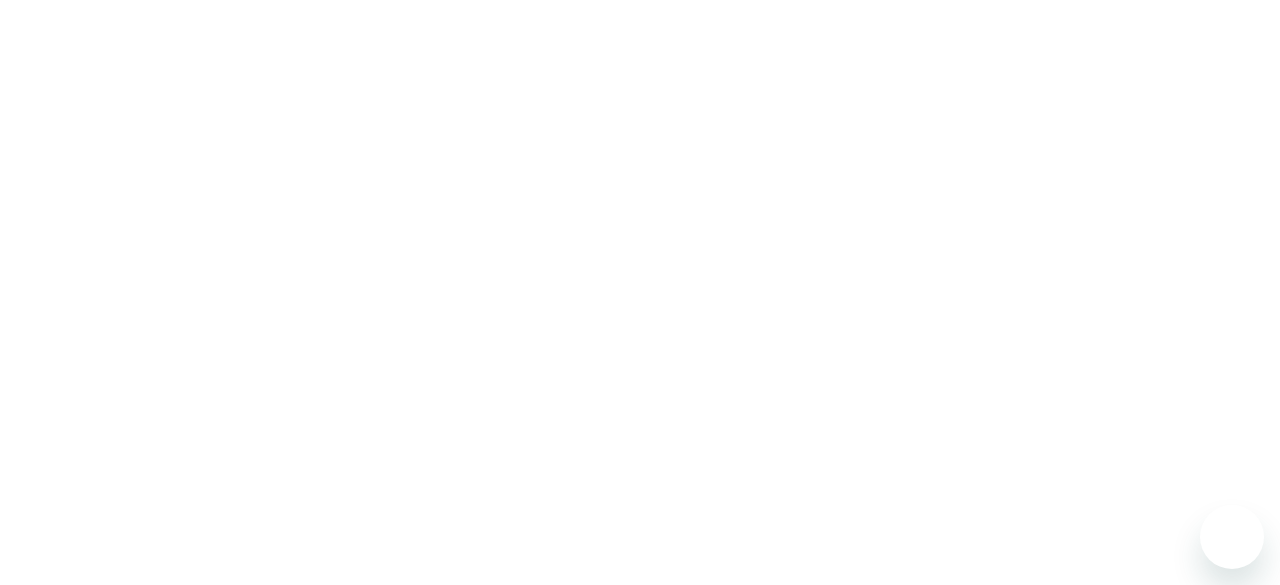 scroll, scrollTop: 0, scrollLeft: 0, axis: both 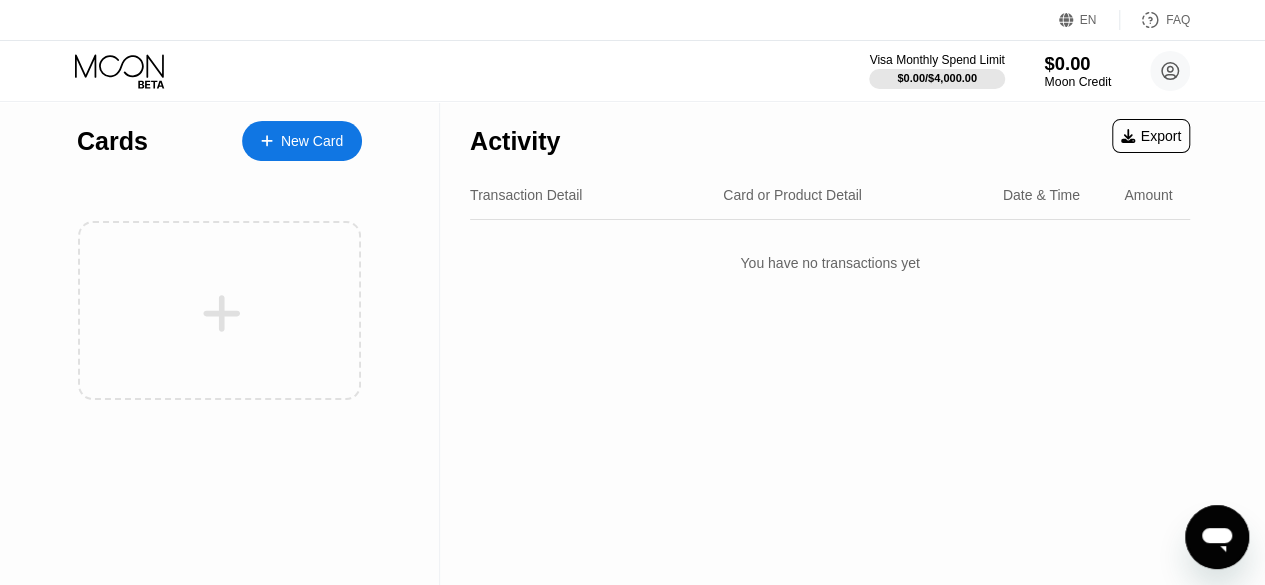 click on "Moon Credit" at bounding box center (1077, 82) 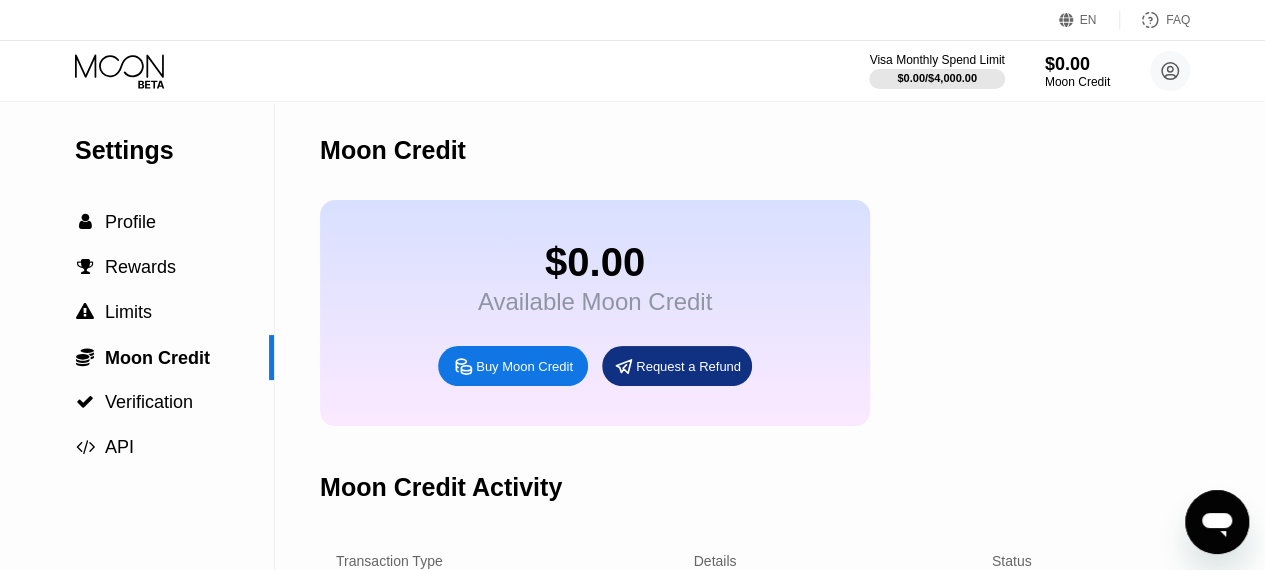 click on "Buy Moon Credit" at bounding box center [524, 366] 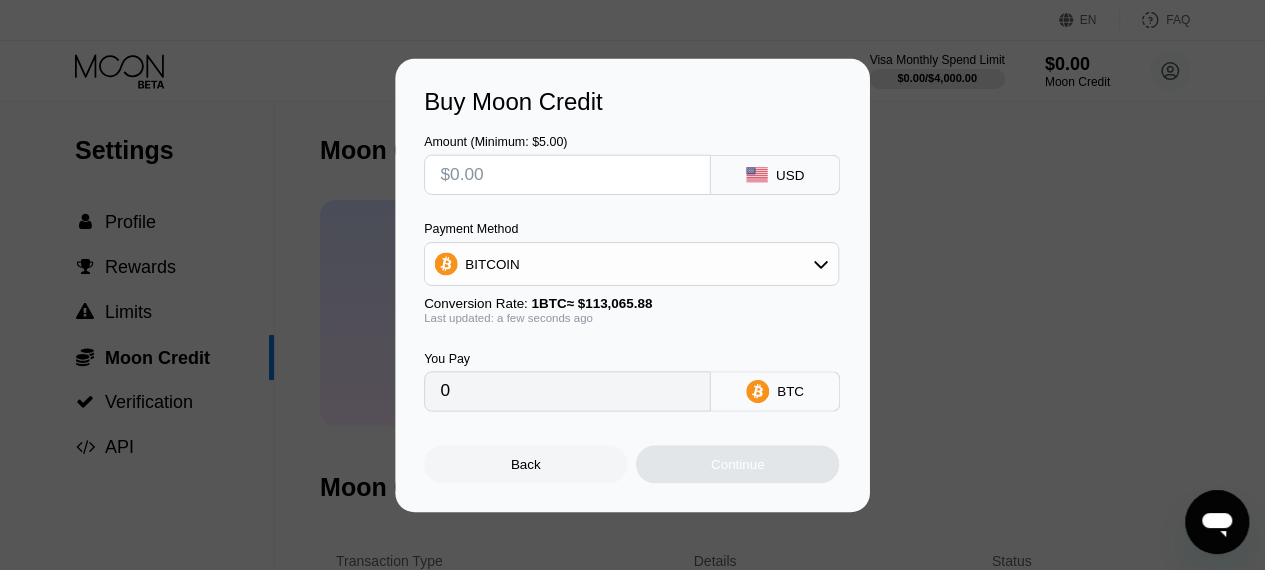 click on "You Pay 0" at bounding box center [567, 381] 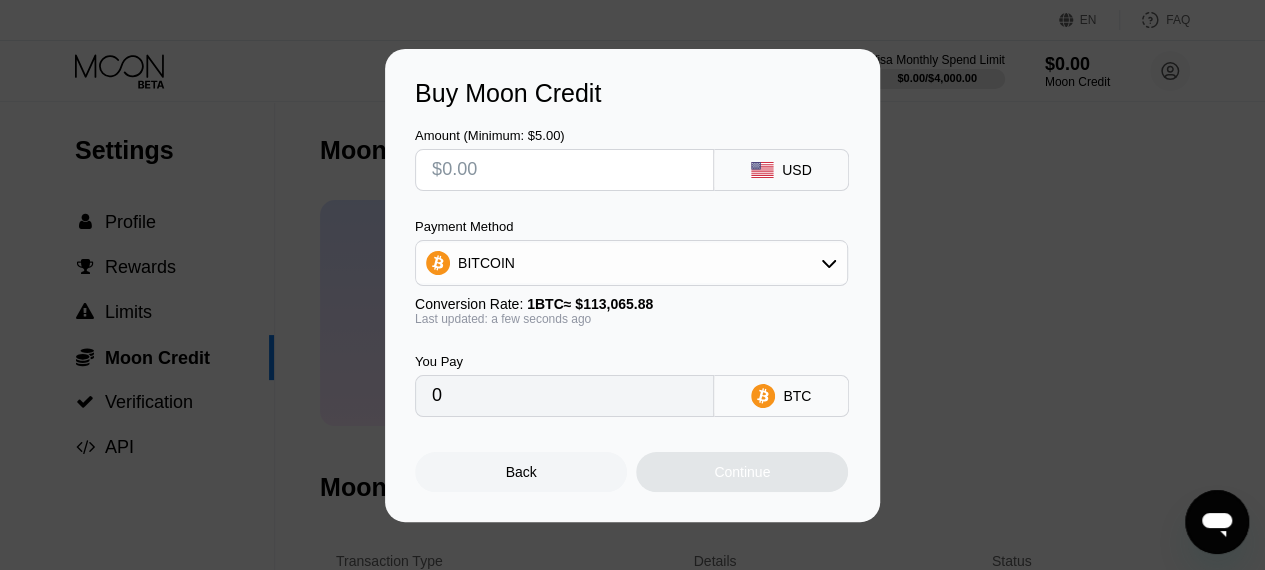 click at bounding box center [564, 170] 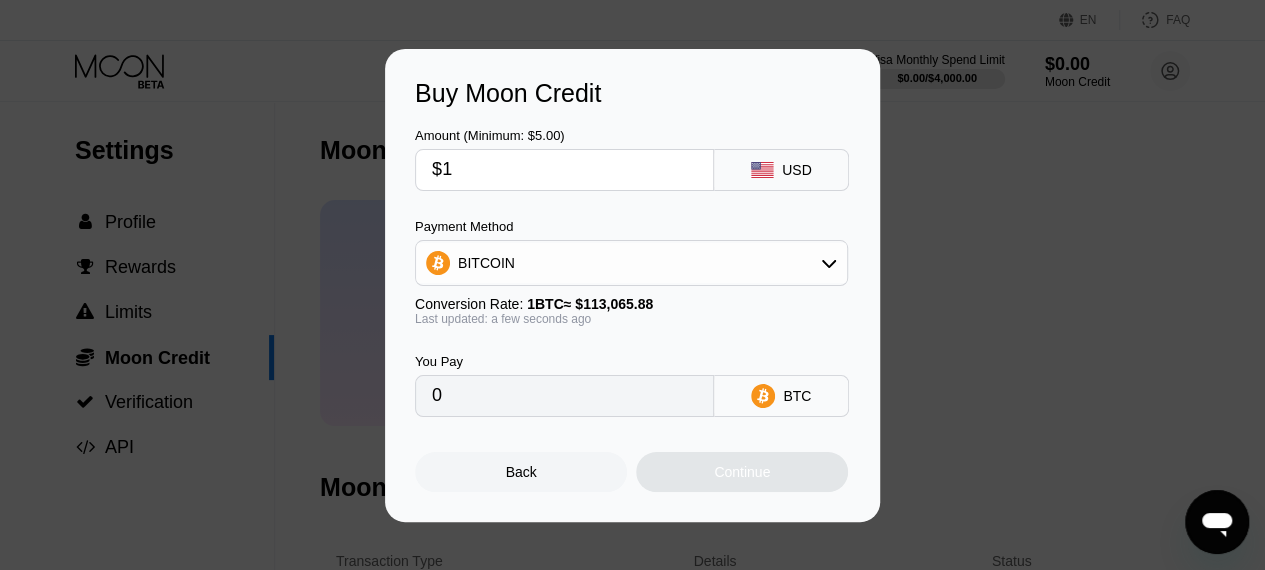type on "0.00000885" 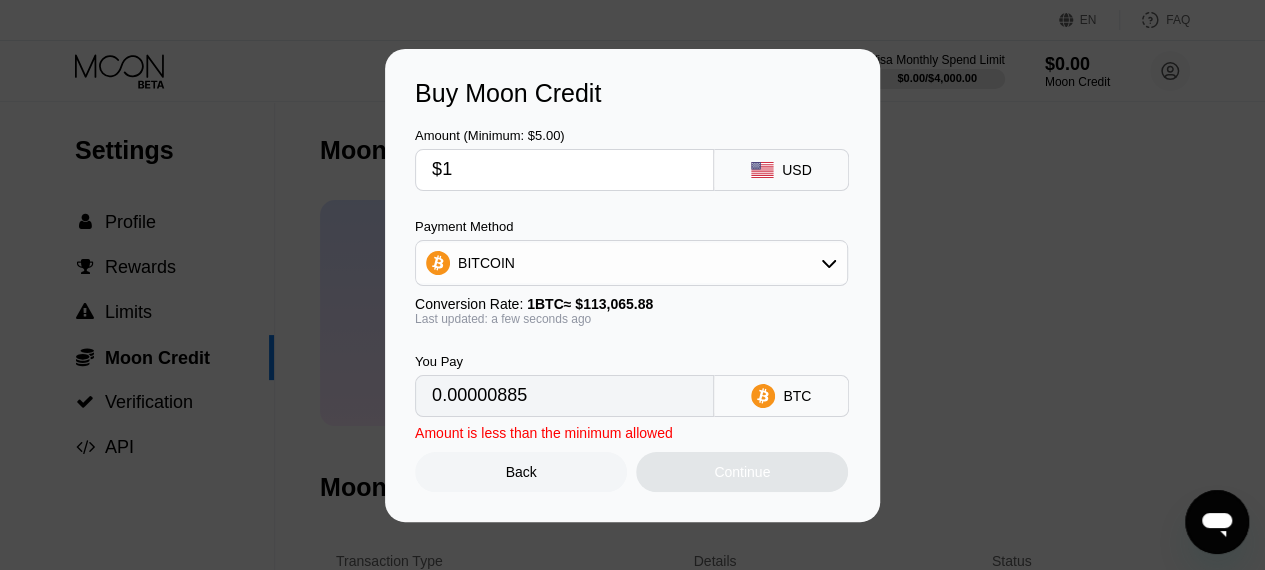 type on "$15" 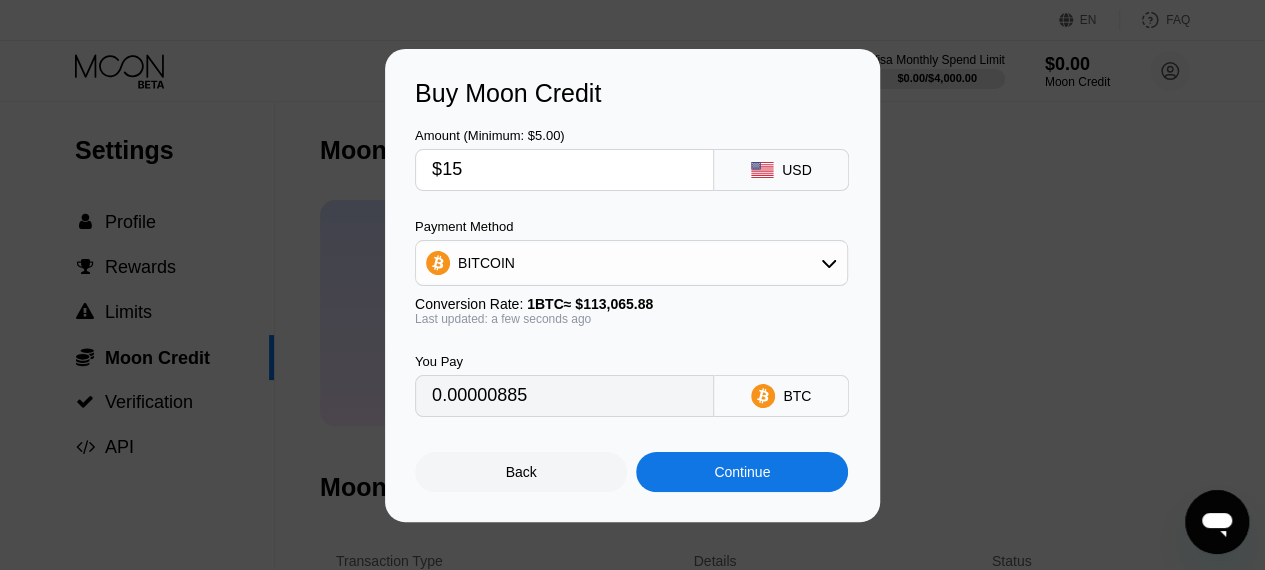 type on "0.00013267" 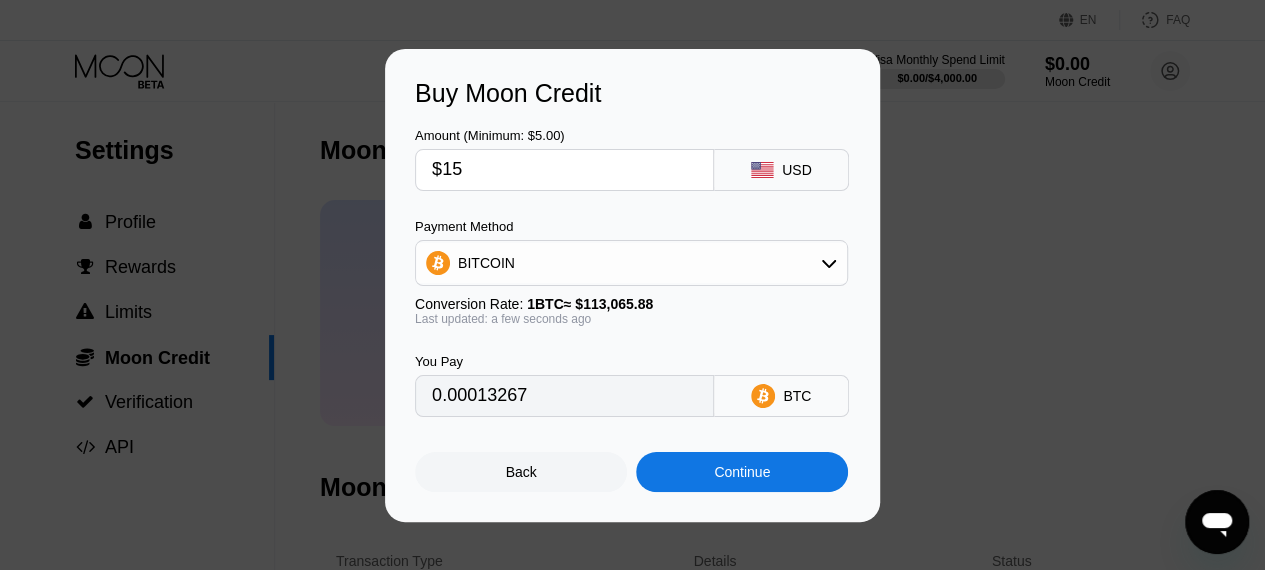 type on "$15" 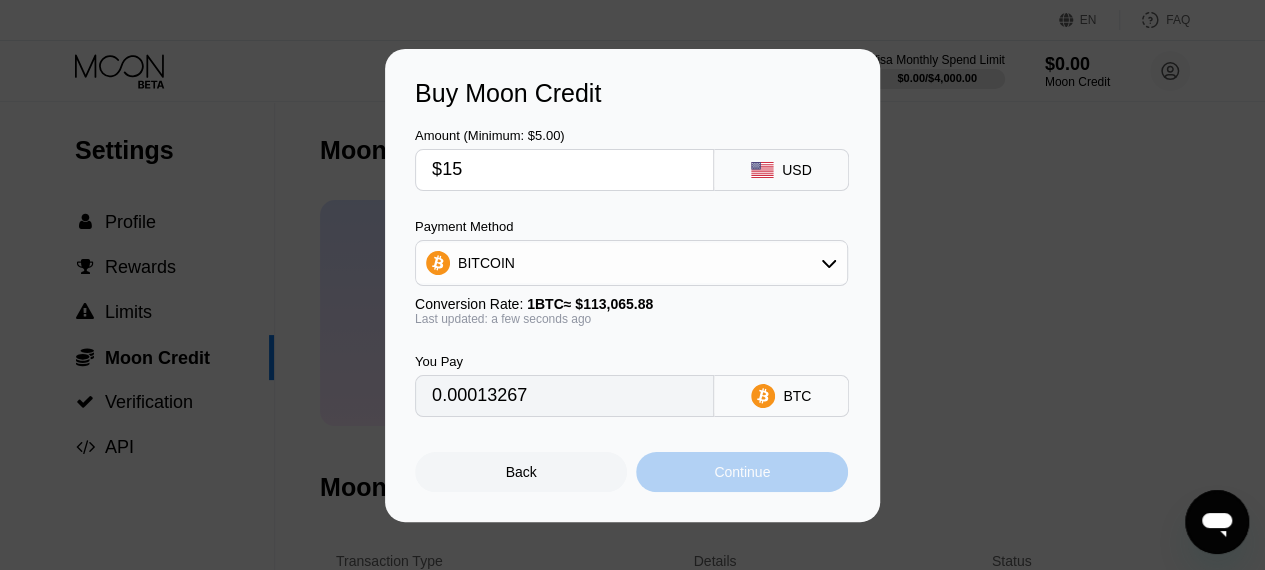 click on "Continue" at bounding box center (742, 472) 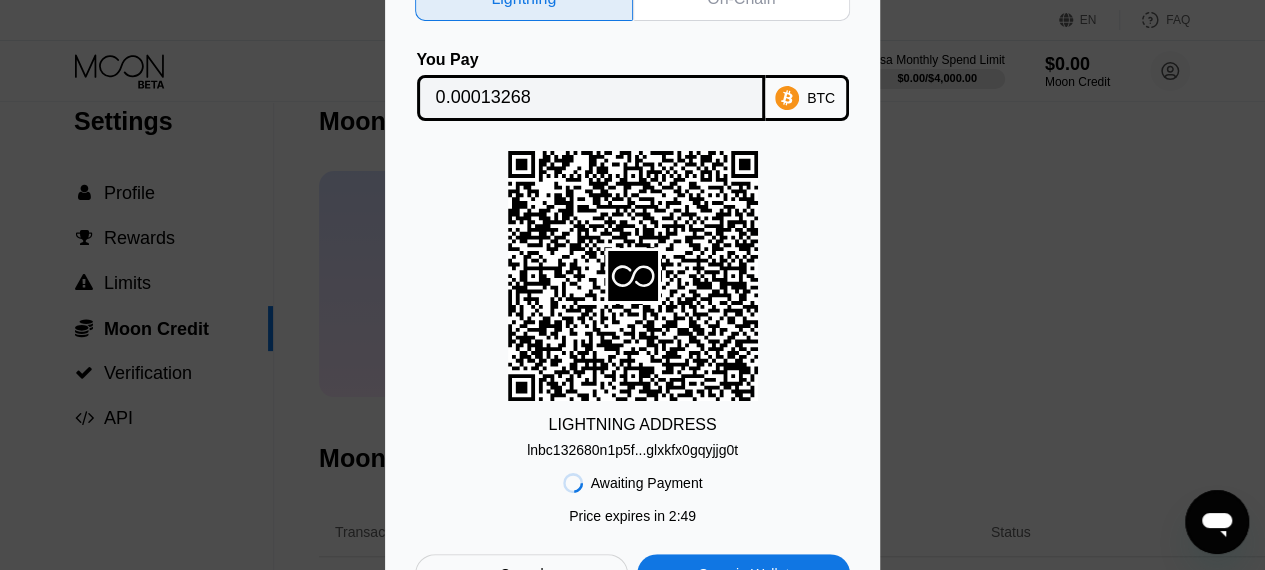 scroll, scrollTop: 0, scrollLeft: 1, axis: horizontal 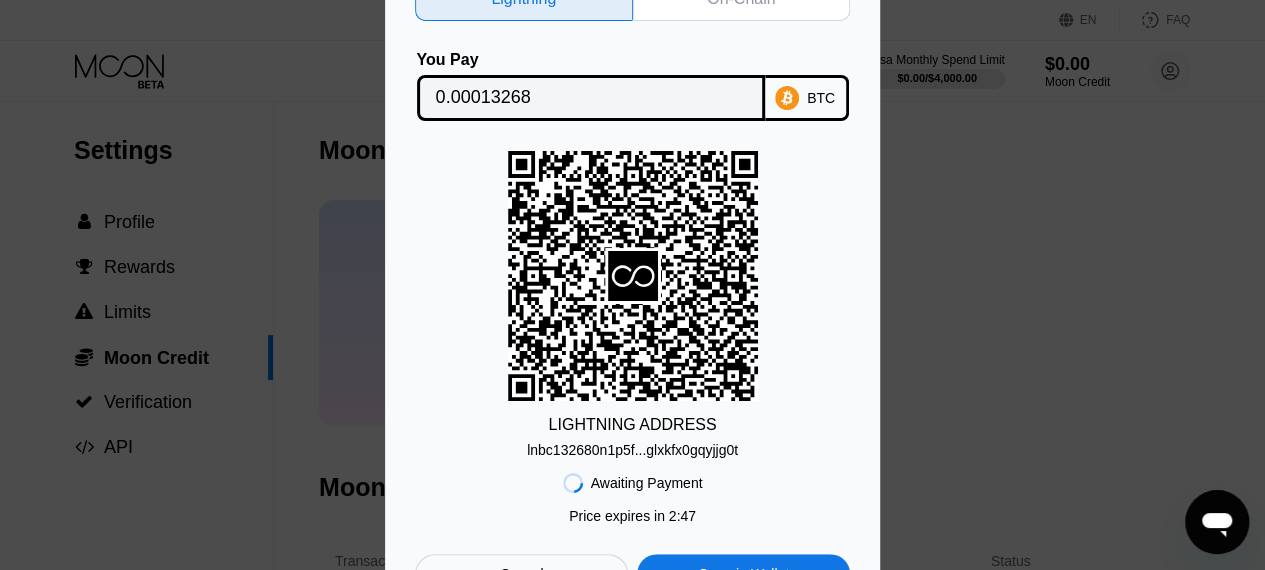 click on "Lightning On-Chain You Pay 0.00013268 BTC LIGHTNING   ADDRESS lnbc132680n1p5f...glxkfx0gqyjjg0t Awaiting Payment Price expires in   2 : 47 Cancel Open in Wallet" at bounding box center (632, 285) 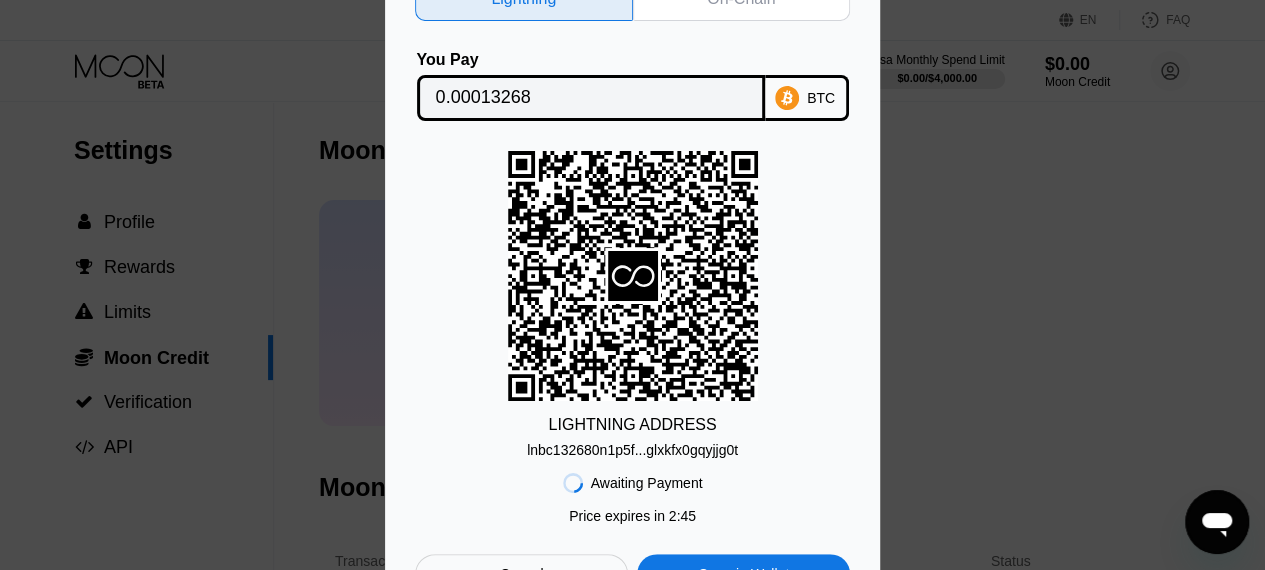 scroll, scrollTop: 412, scrollLeft: 1, axis: both 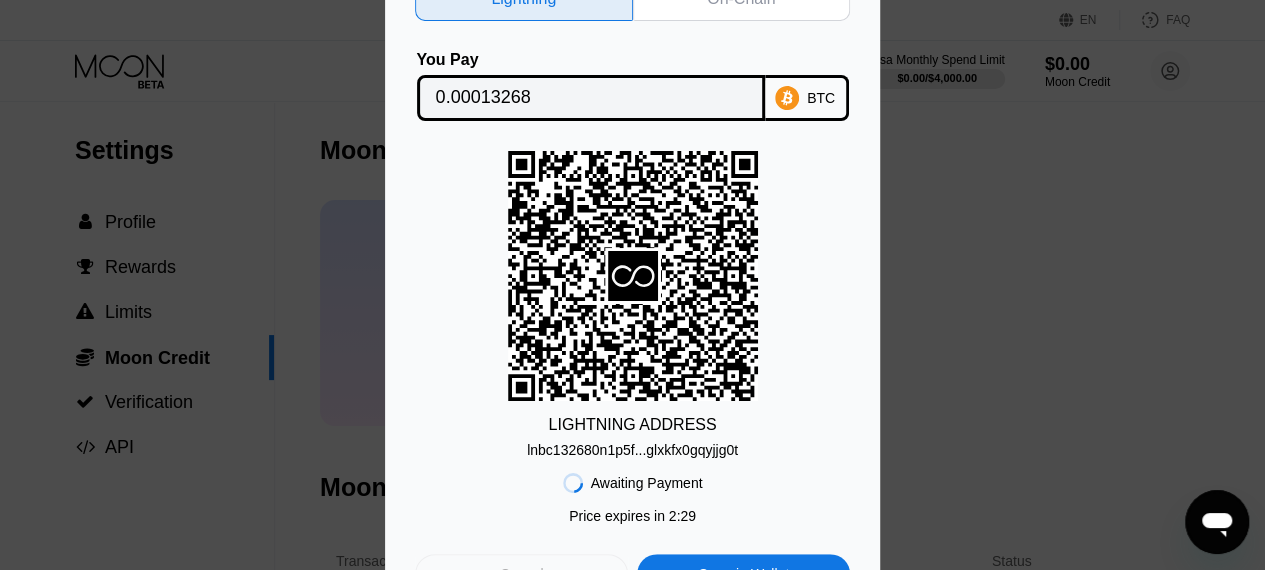 click on "Cancel" at bounding box center [521, 574] 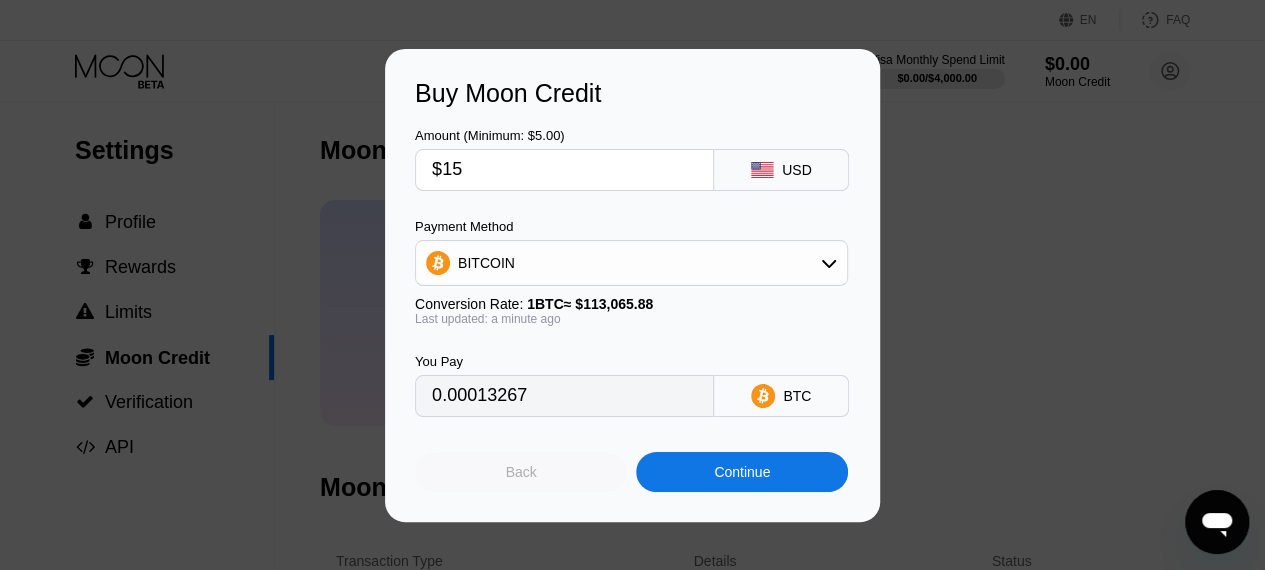 click on "Back" at bounding box center (521, 472) 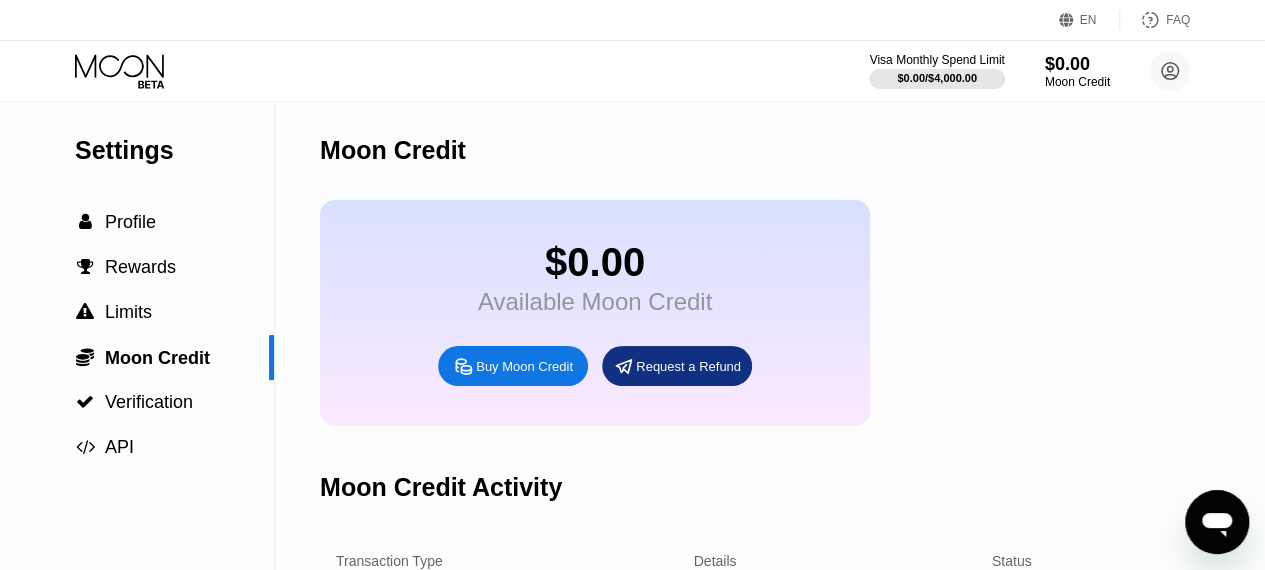click 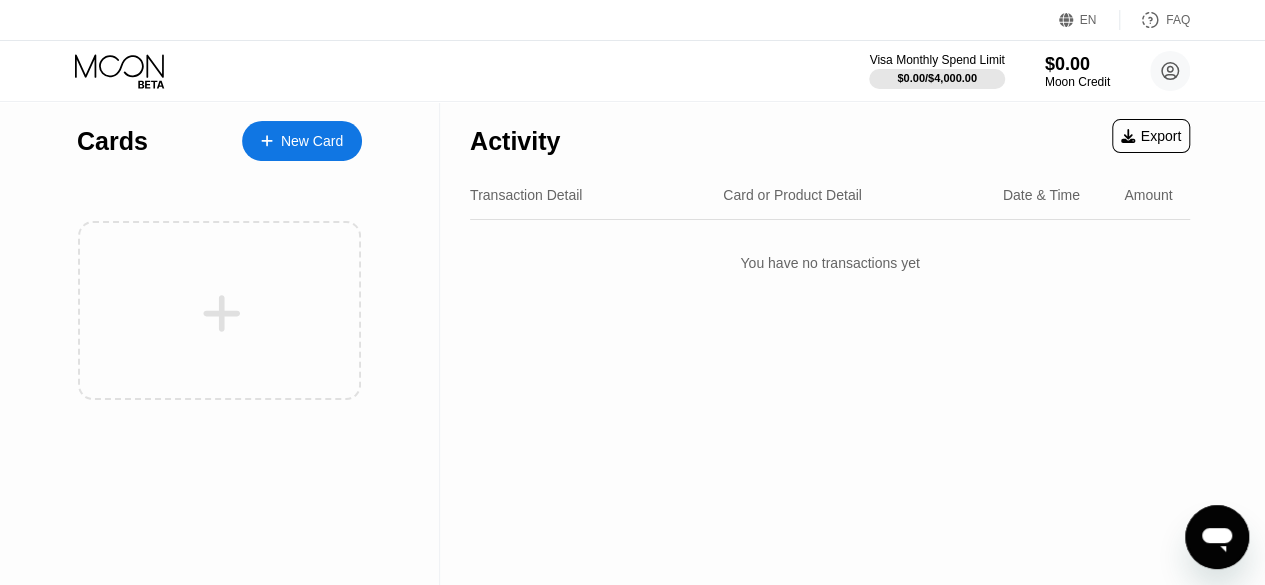 click on "Cards    New Card" at bounding box center [219, 136] 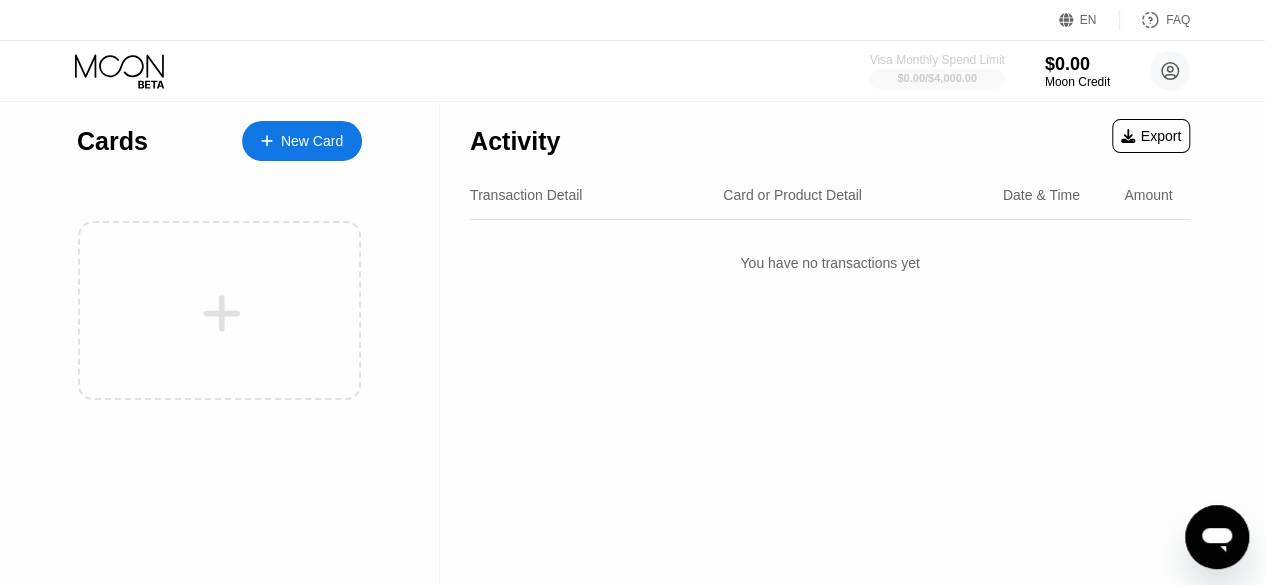 click on "$0.00 / $4,000.00" at bounding box center (937, 78) 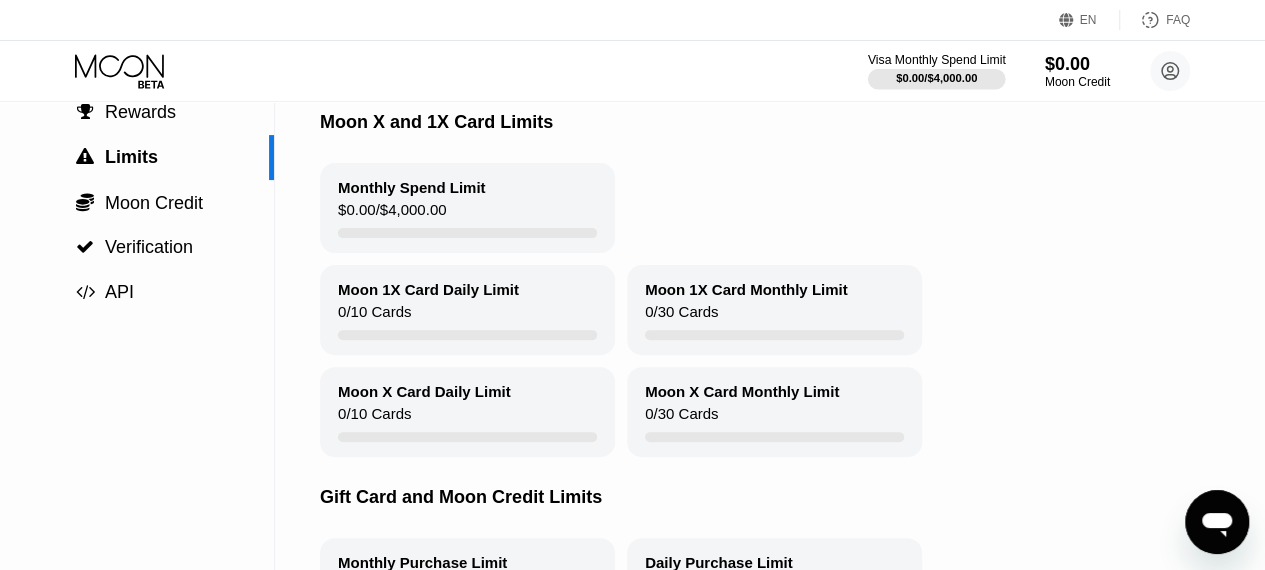 scroll, scrollTop: 154, scrollLeft: 0, axis: vertical 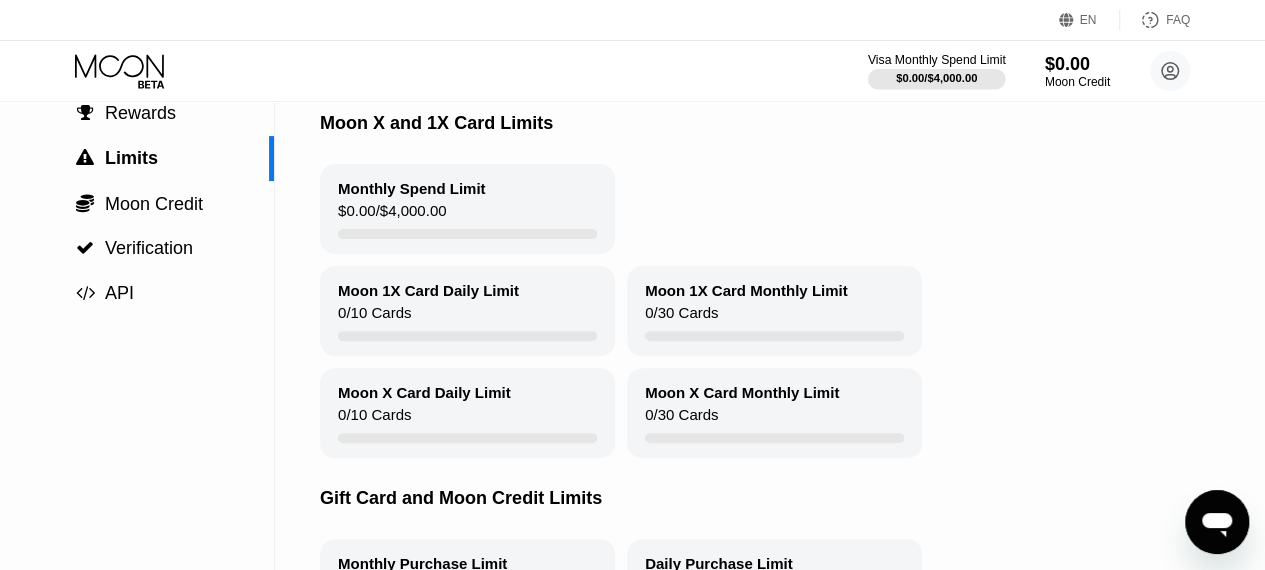 click 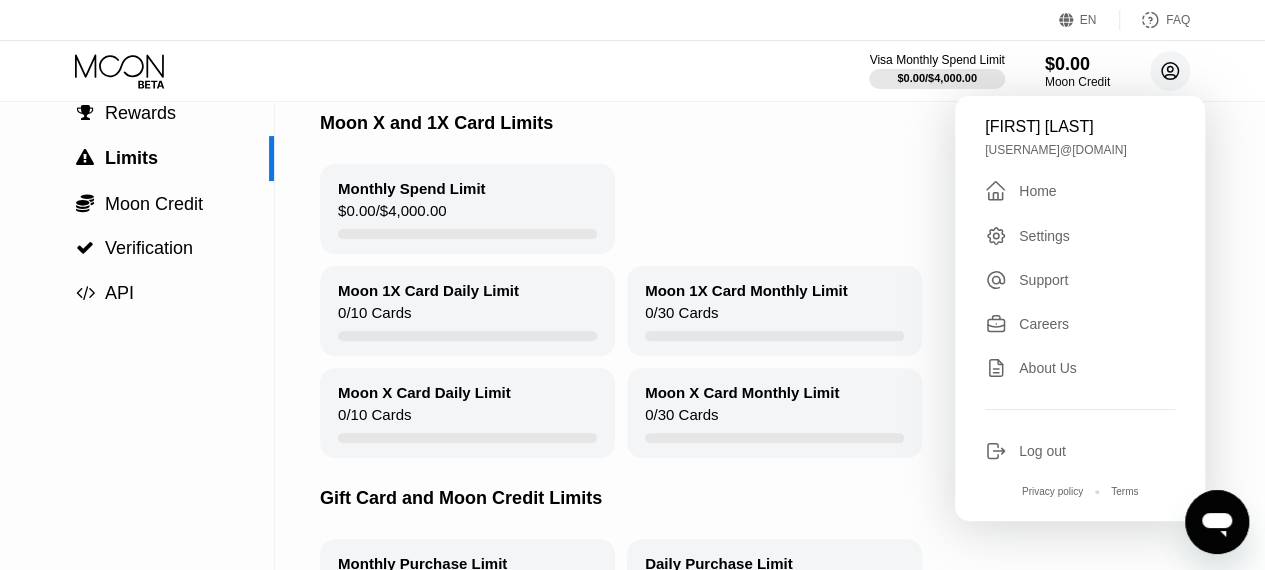 click on "Visa Monthly Spend Limit" at bounding box center [936, 60] 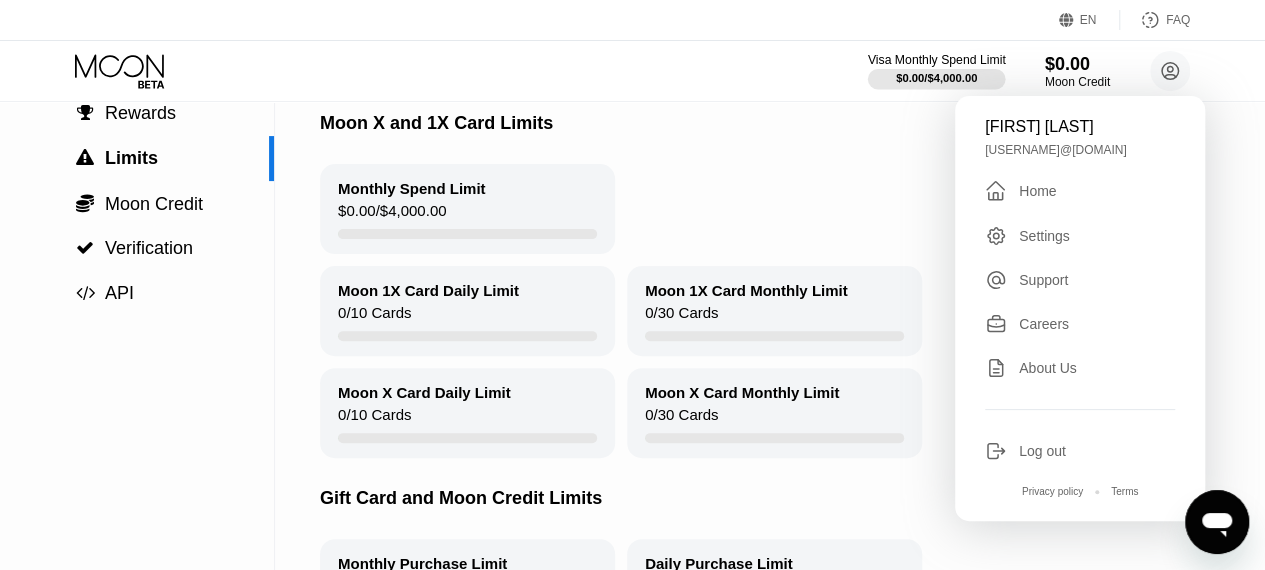 click on "Moon Credit" at bounding box center [1077, 82] 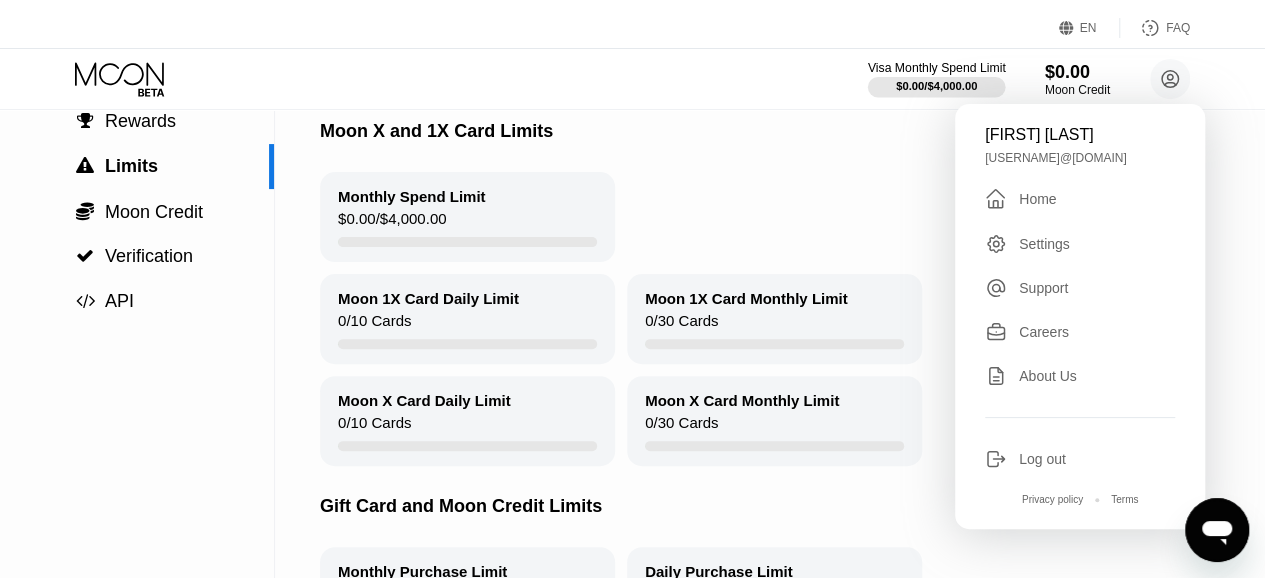 scroll, scrollTop: 0, scrollLeft: 0, axis: both 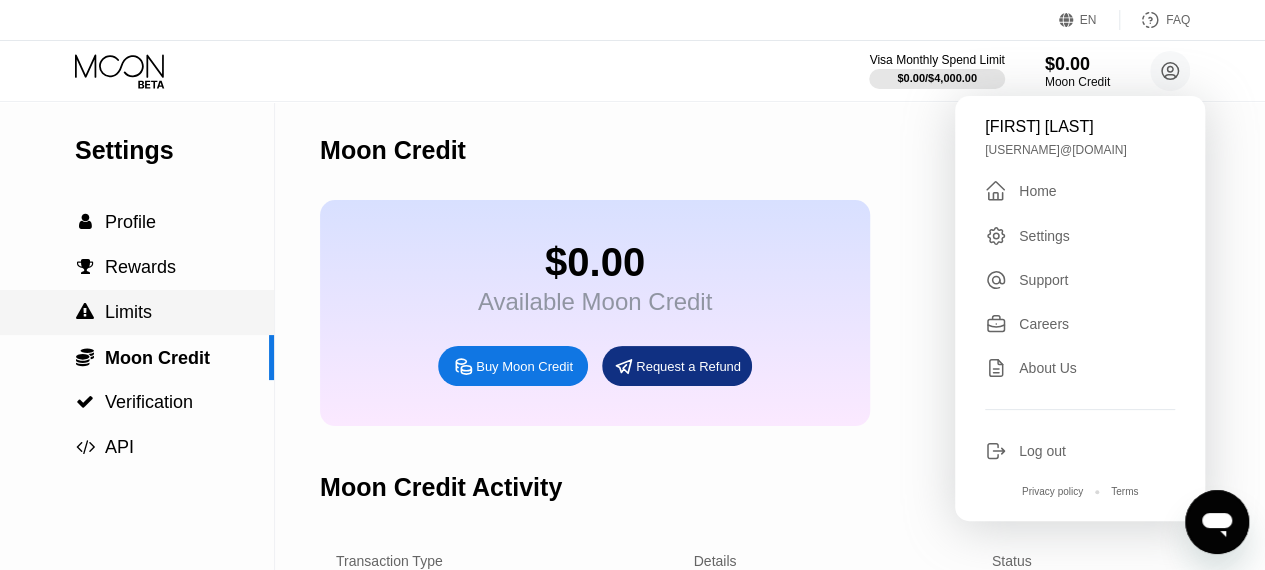 click on "Limits" at bounding box center [128, 312] 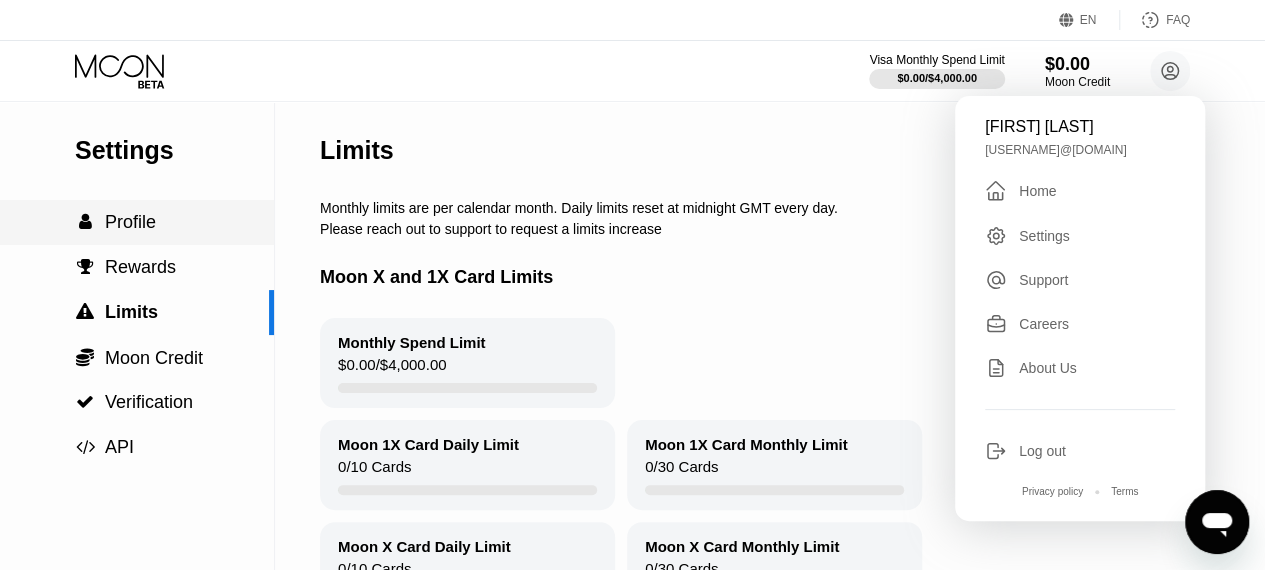 click on "Profile" at bounding box center [130, 222] 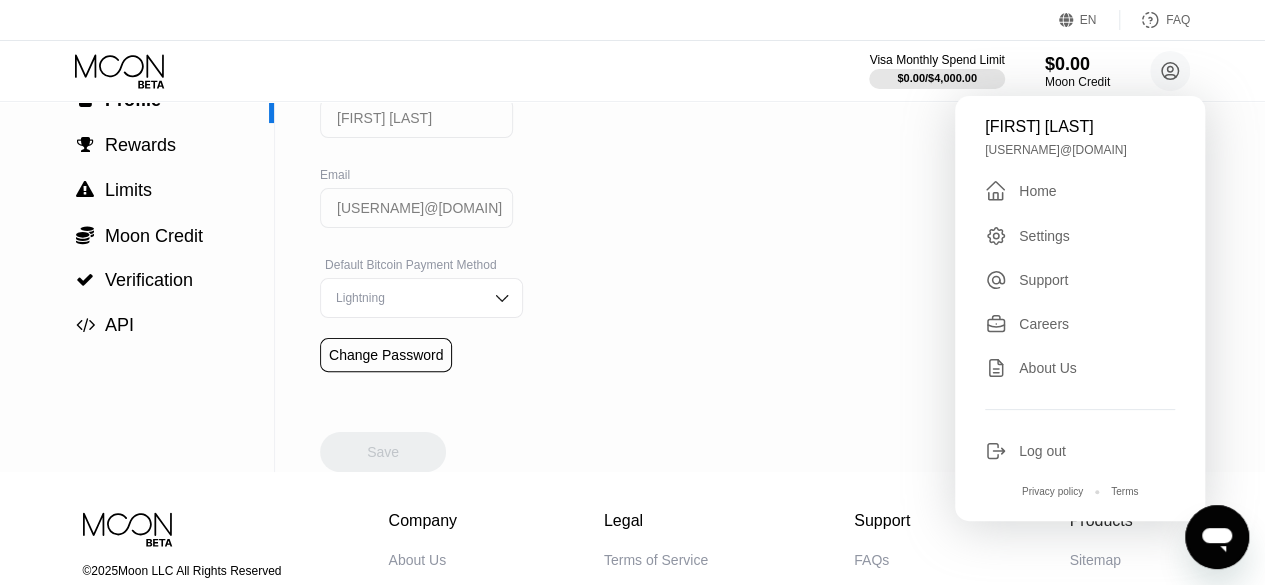scroll, scrollTop: 123, scrollLeft: 0, axis: vertical 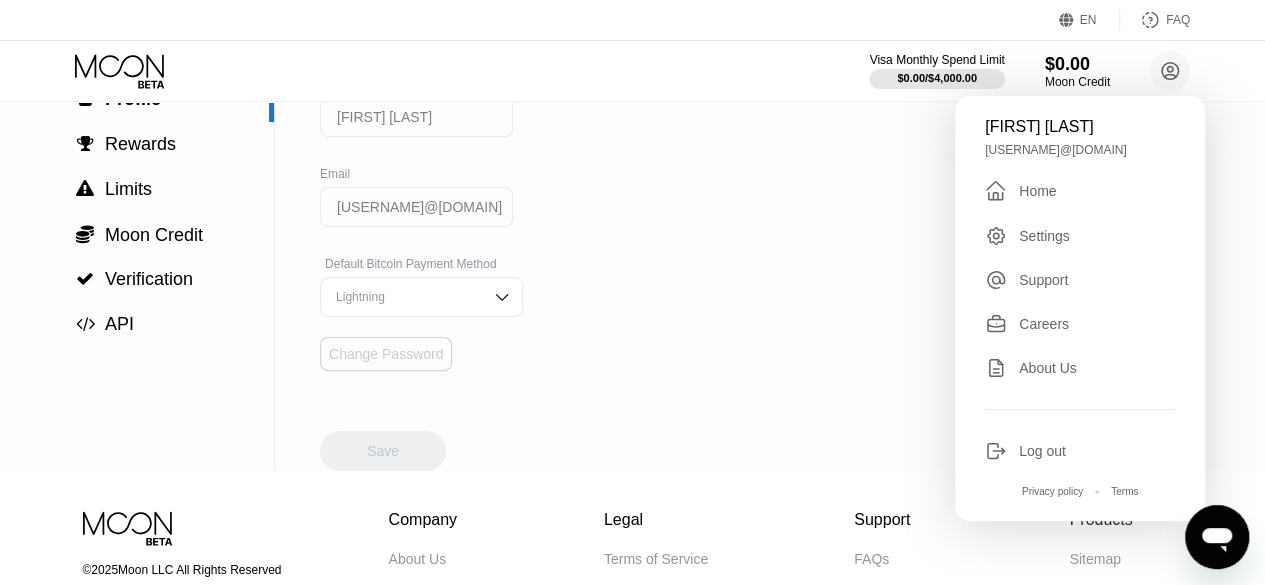 click on "Change Password" at bounding box center [386, 354] 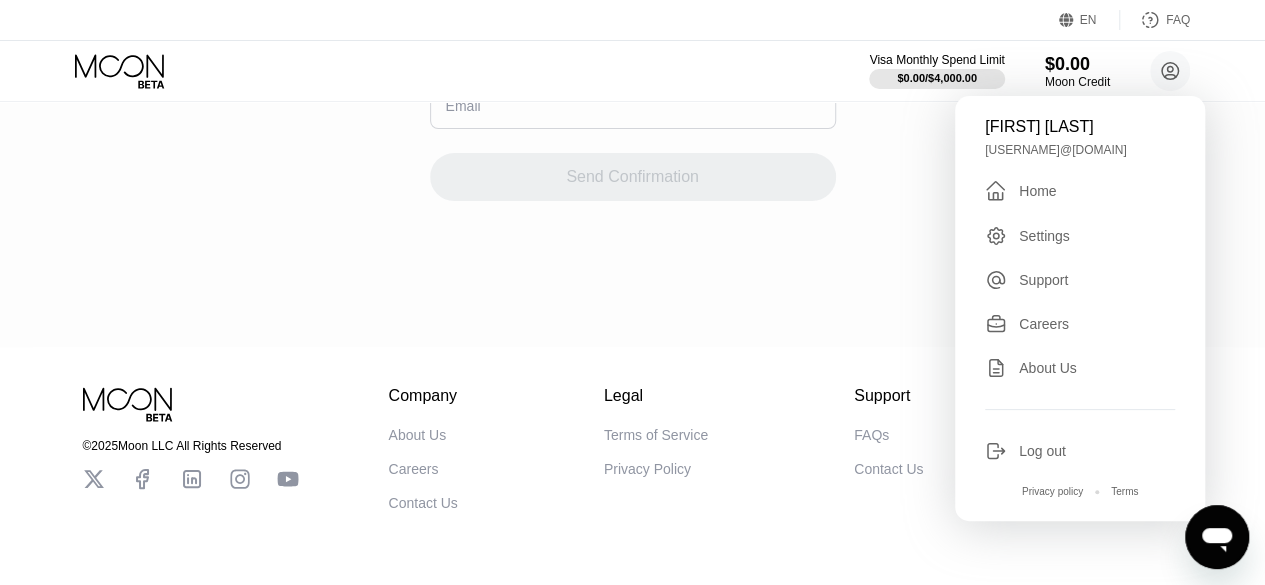 scroll, scrollTop: 0, scrollLeft: 0, axis: both 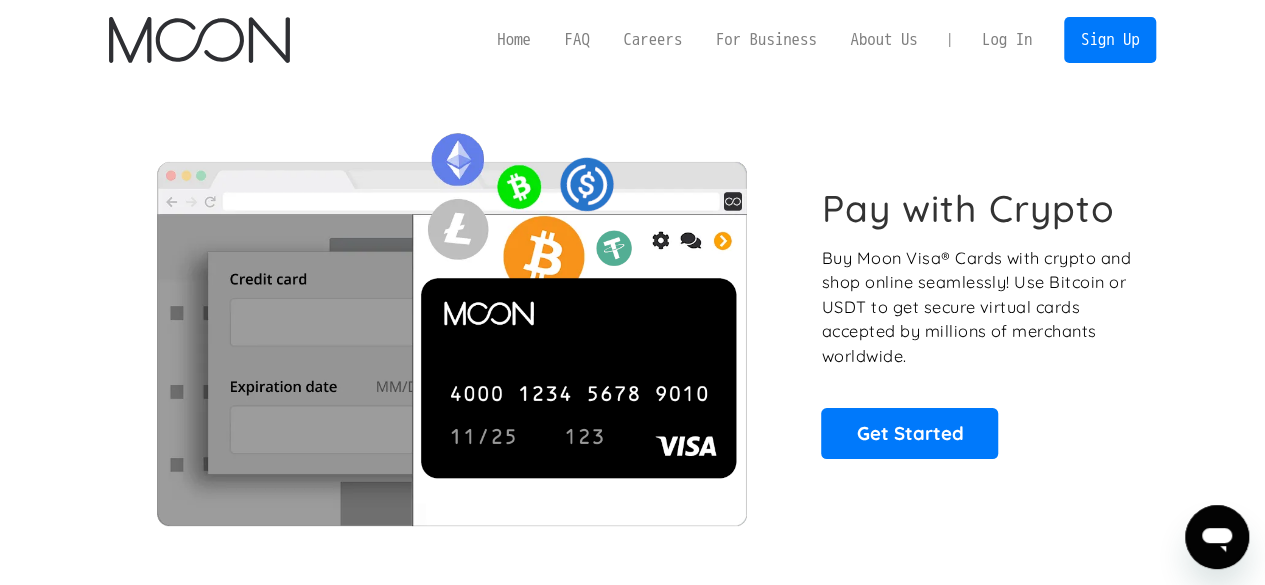 click on "Log In" at bounding box center (1007, 40) 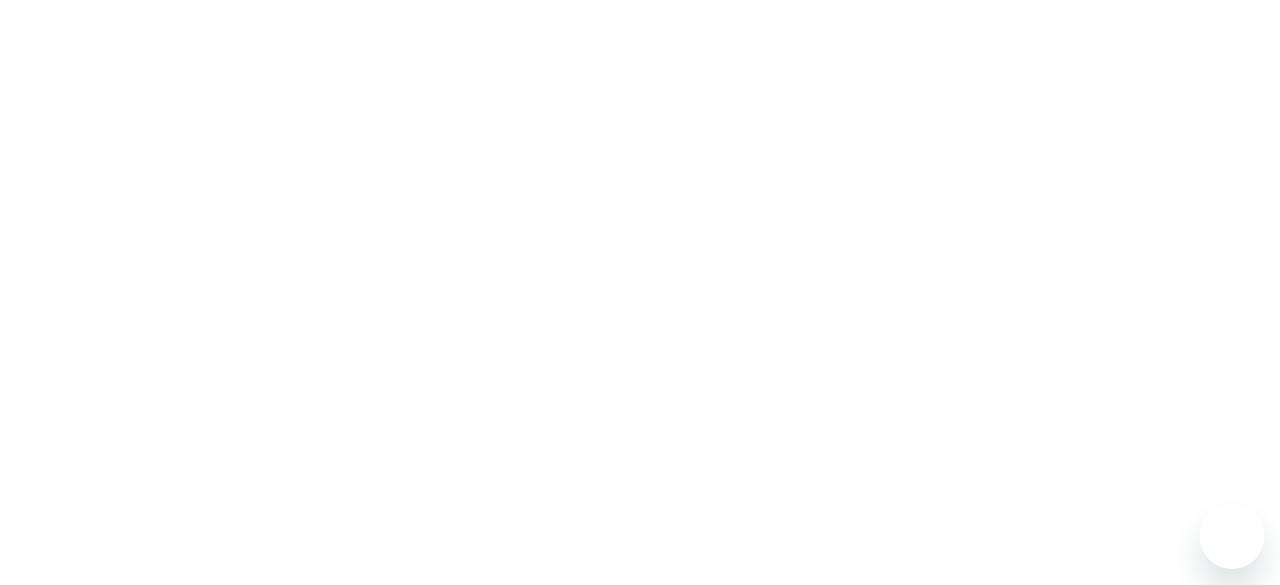 scroll, scrollTop: 0, scrollLeft: 0, axis: both 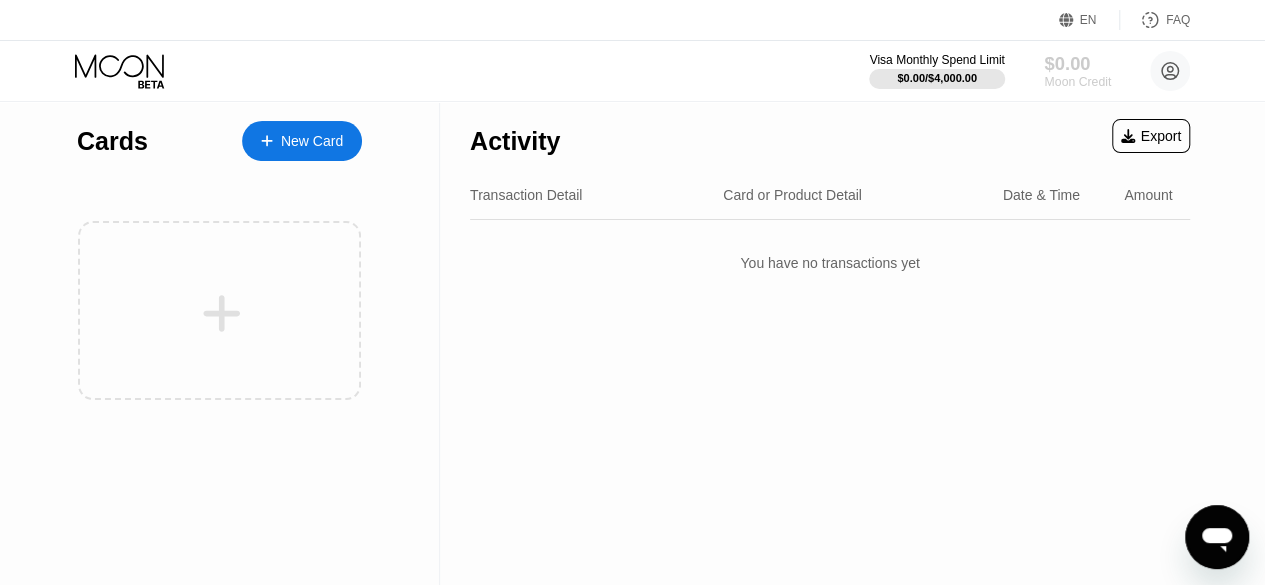 click on "$0.00" at bounding box center (1077, 63) 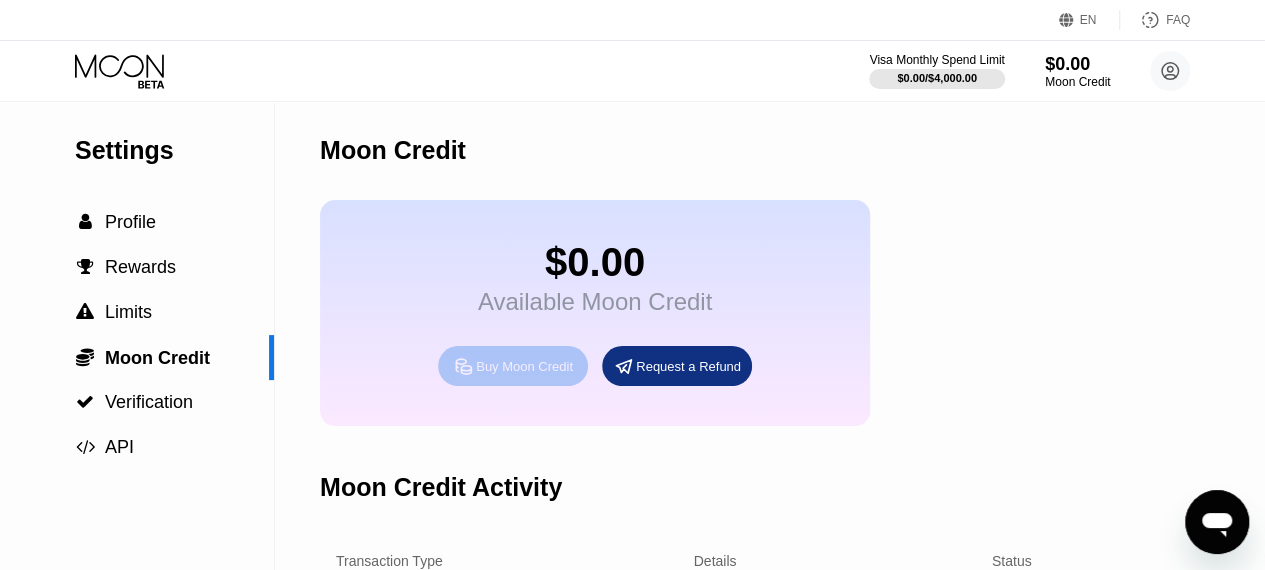 click on "Buy Moon Credit" at bounding box center (524, 366) 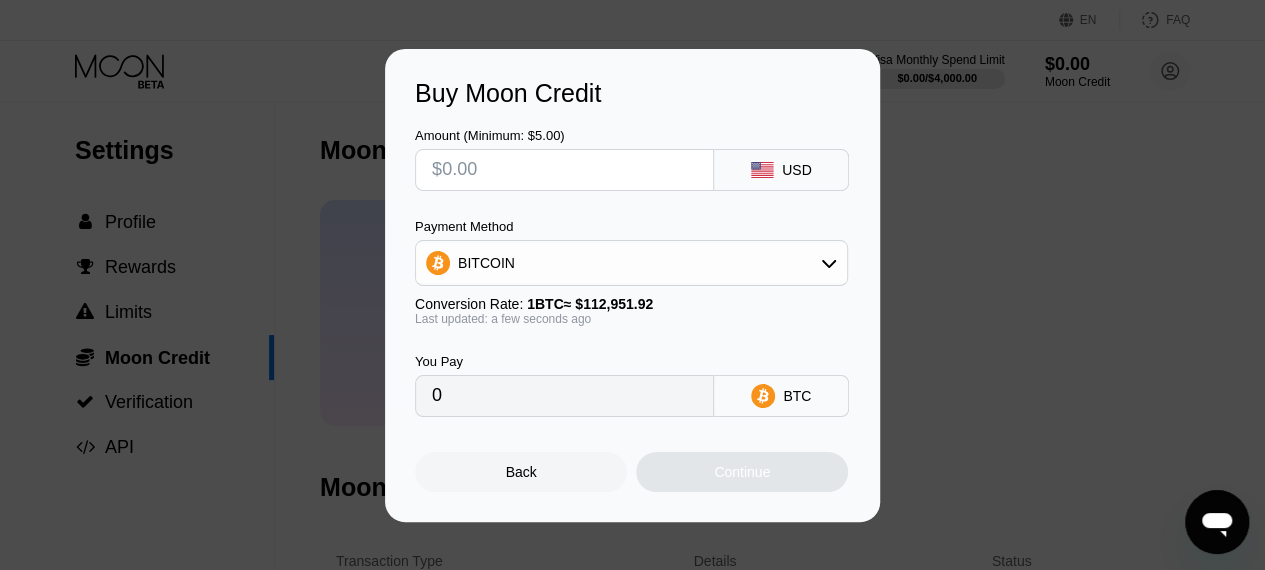 click at bounding box center [564, 170] 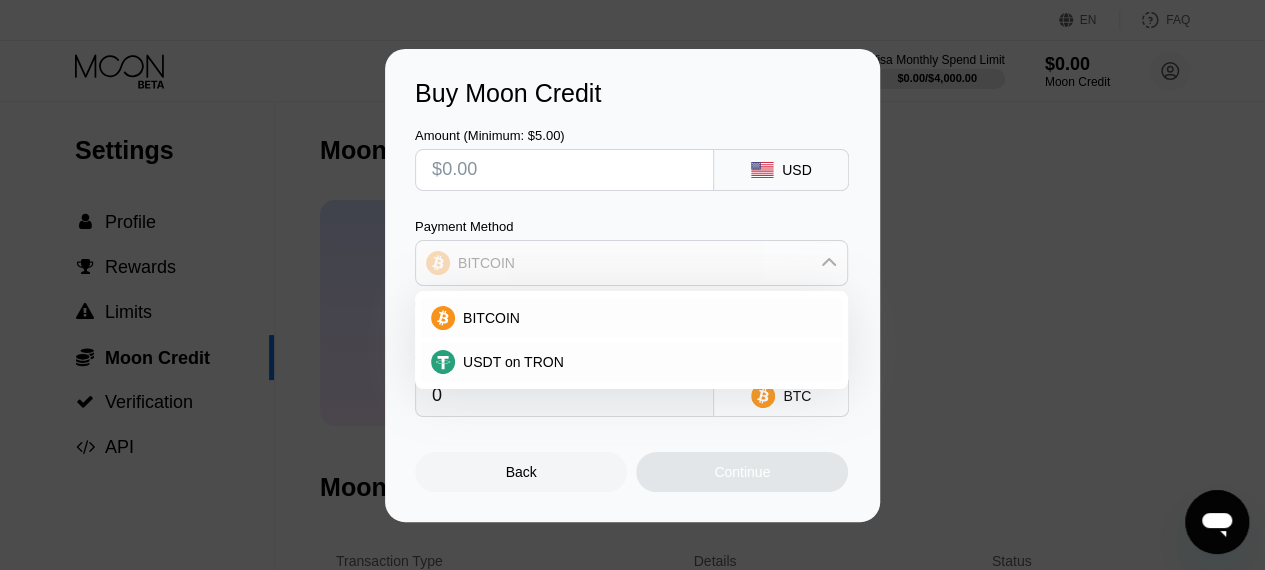 click on "BITCOIN" at bounding box center (631, 263) 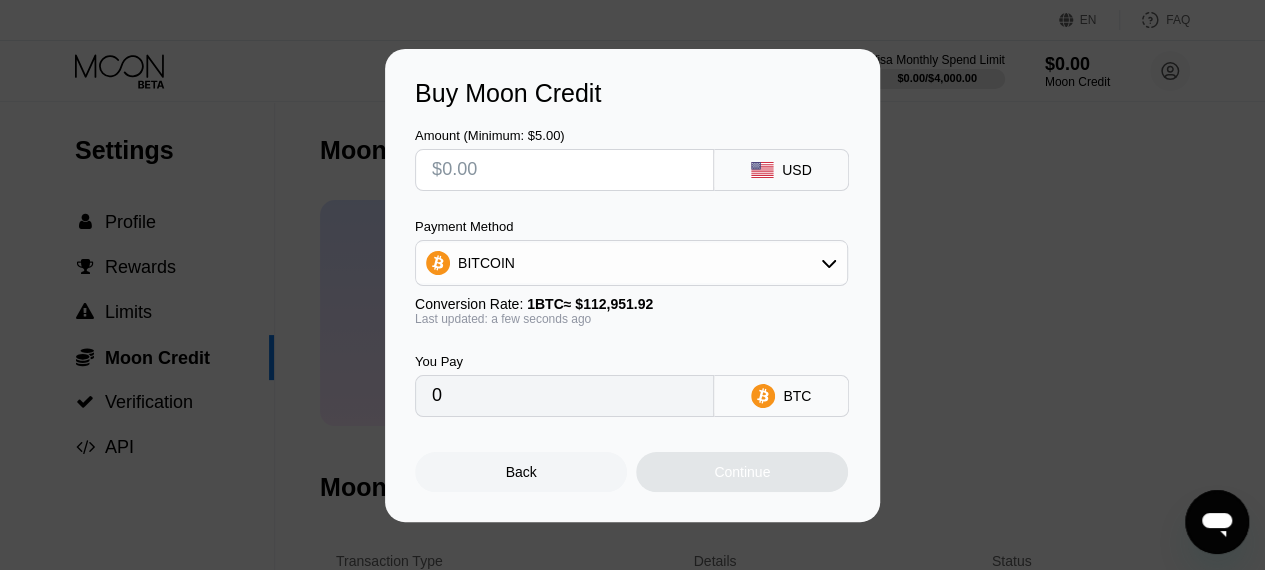 click at bounding box center [564, 170] 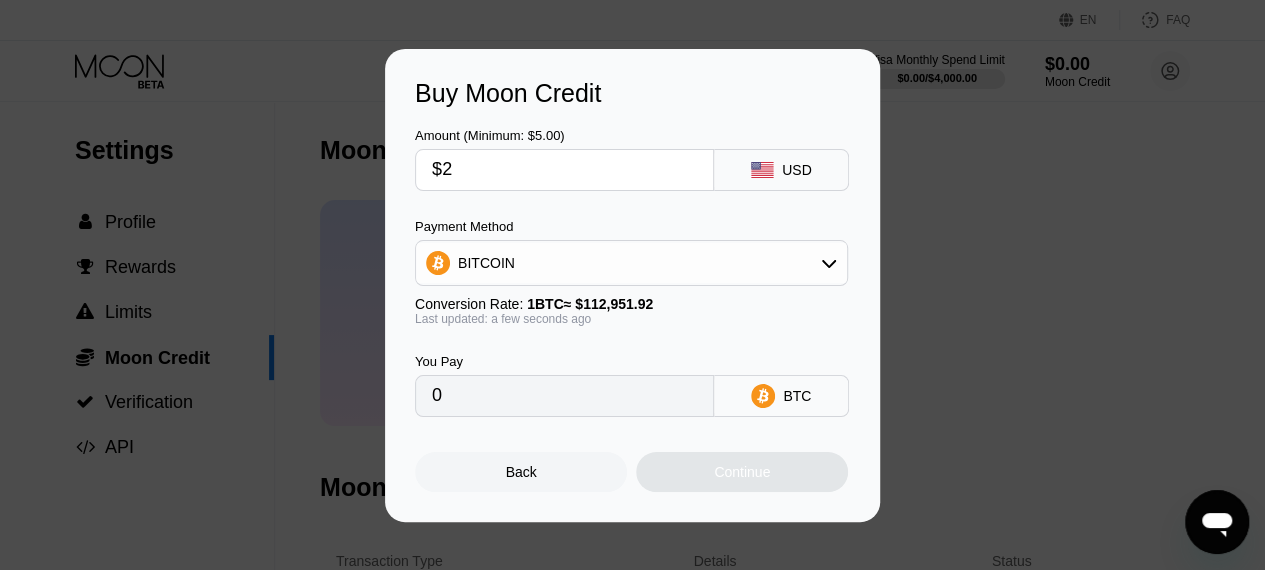 type on "0.00001771" 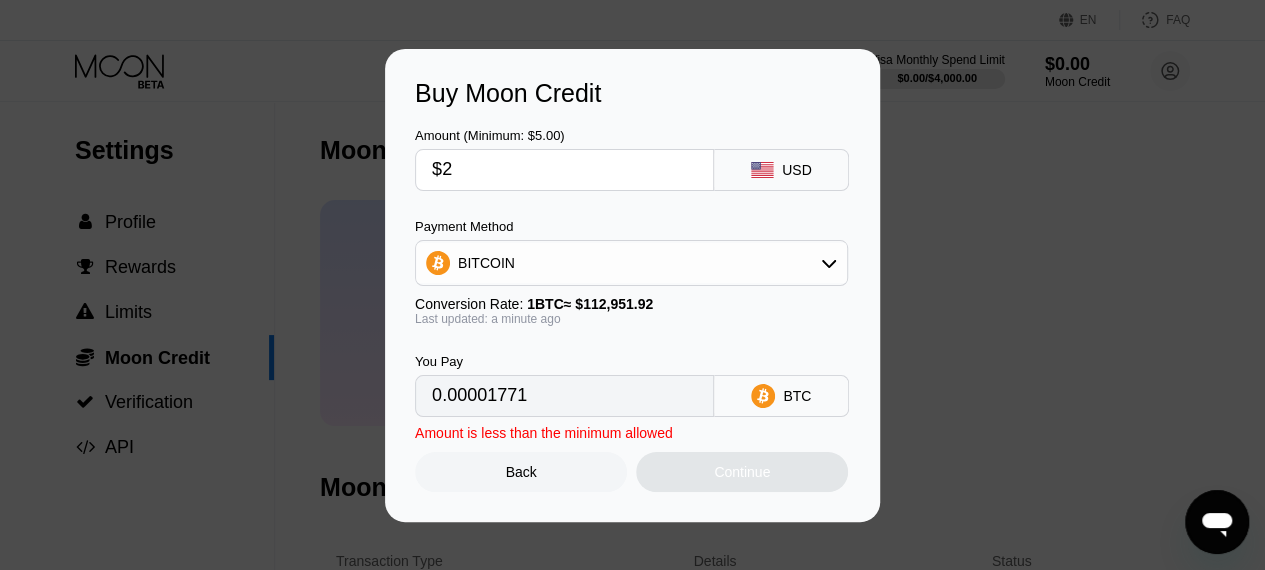 type on "$20" 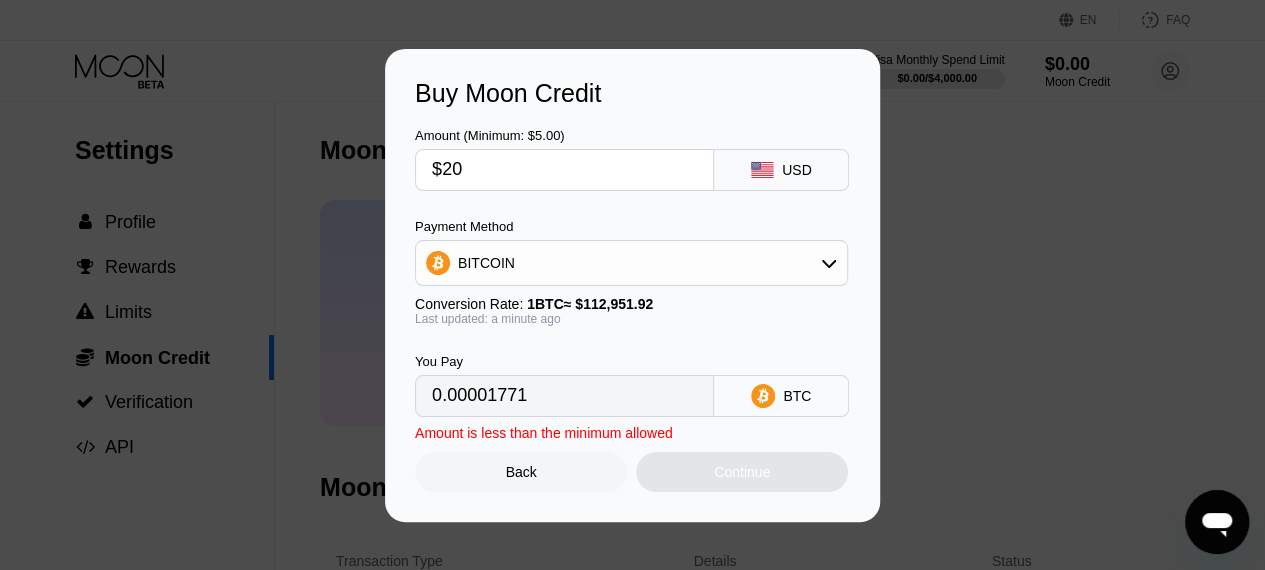 type on "0.00017707" 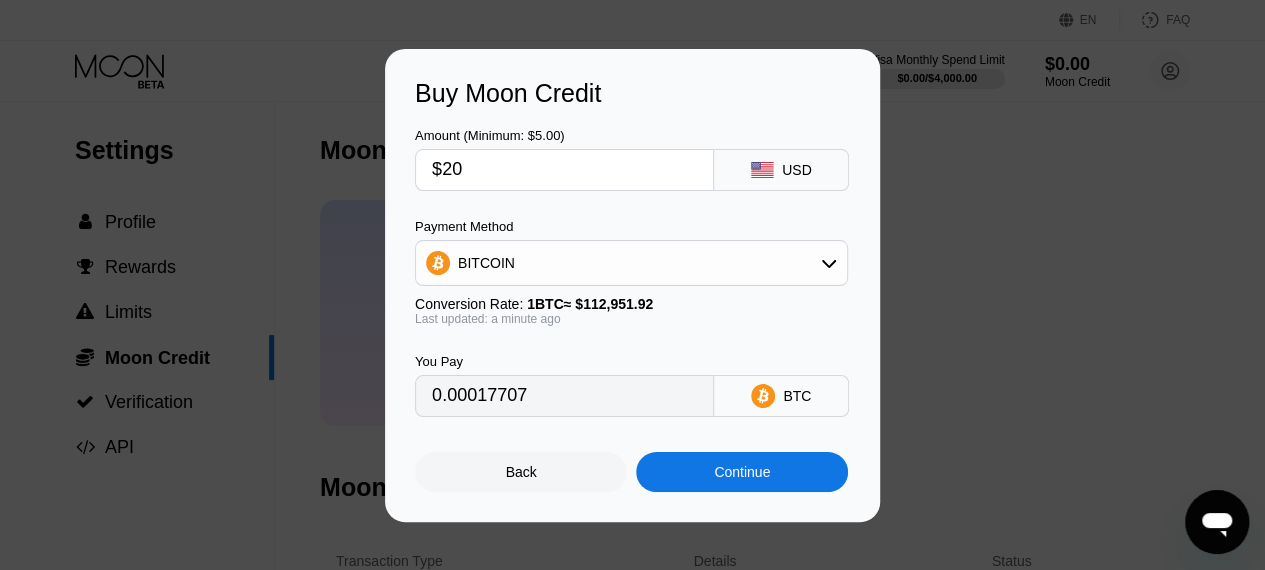 type on "$2" 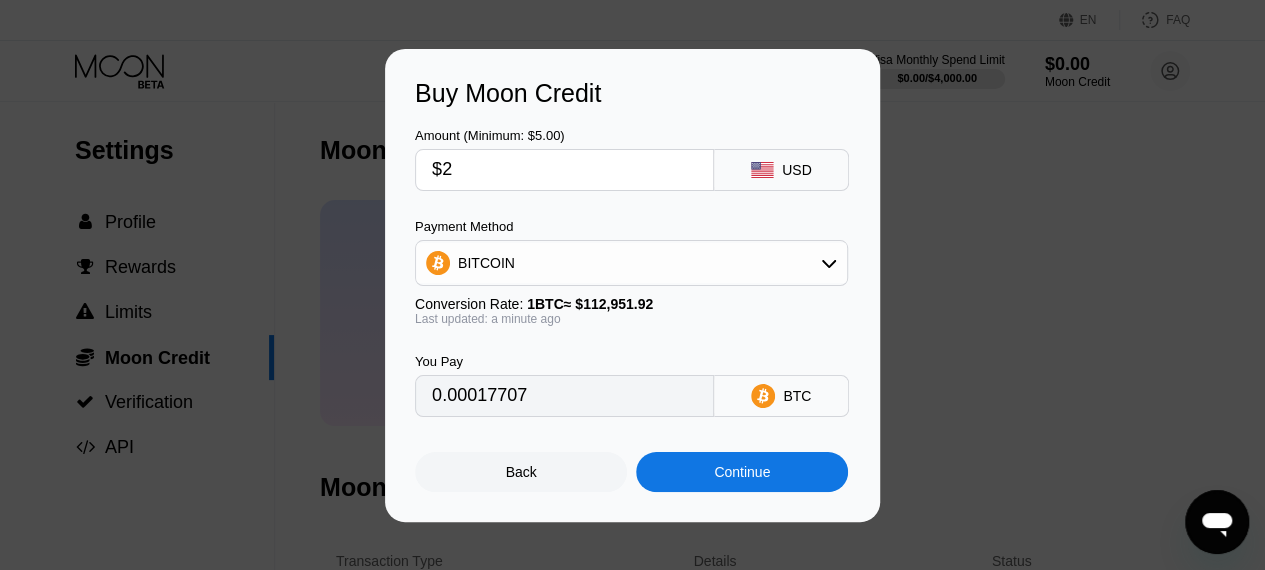 type on "0.00001771" 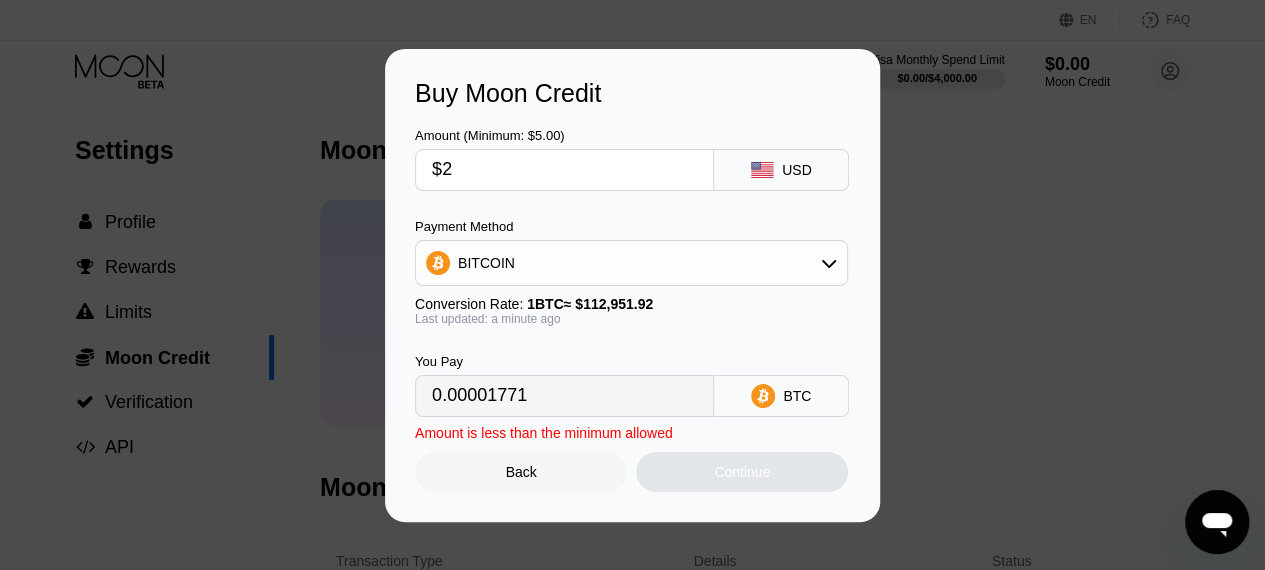 type 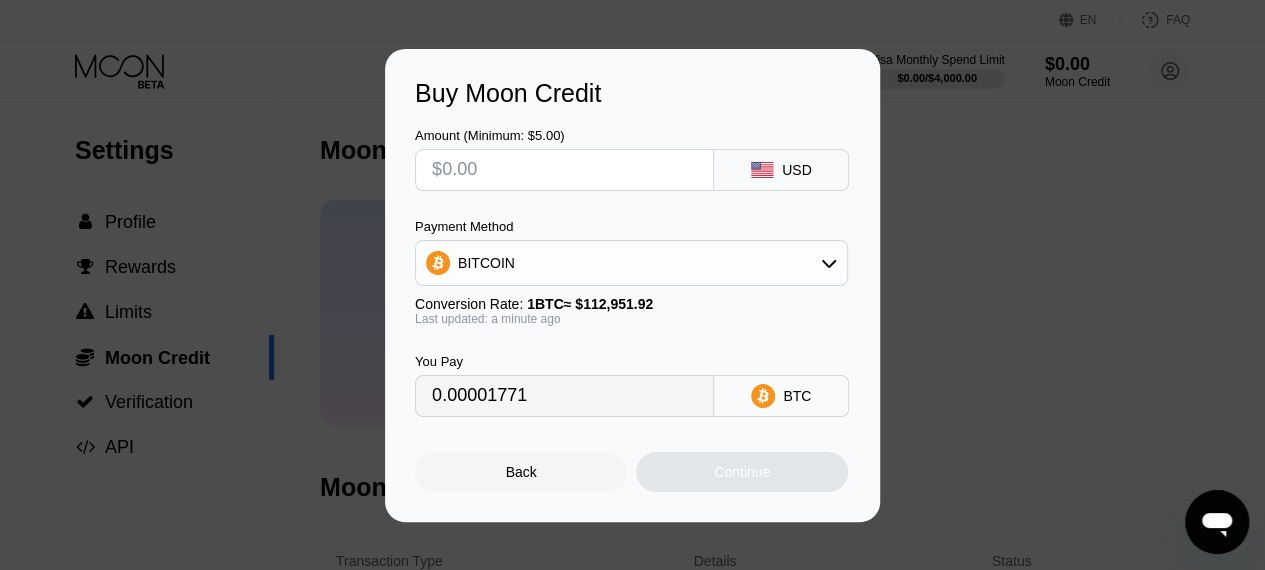 type on "0" 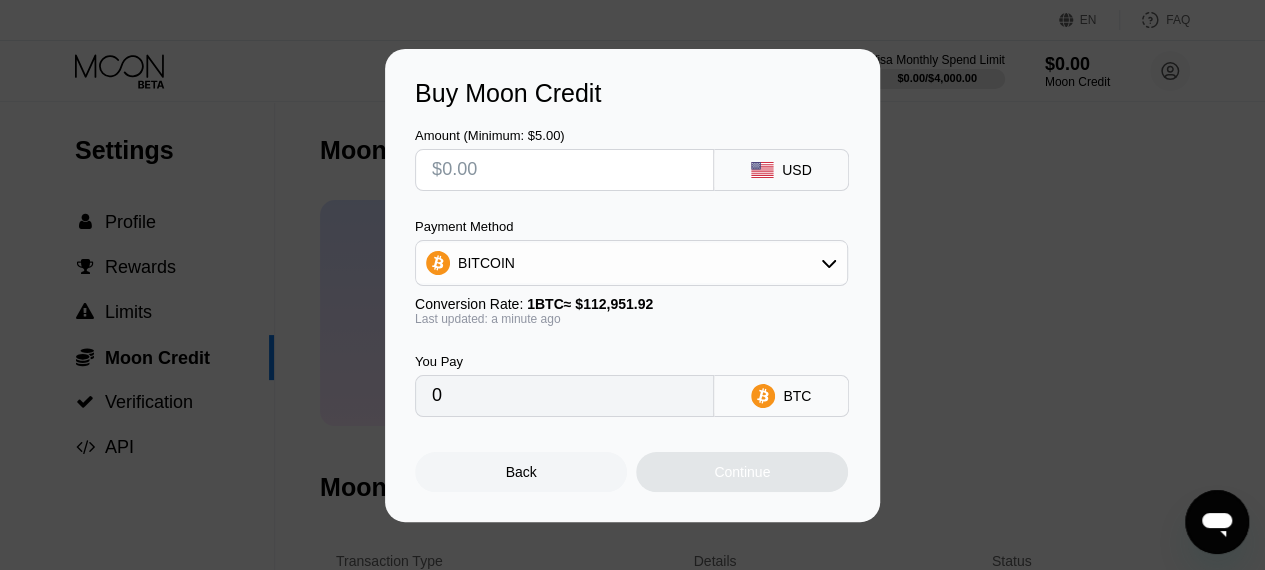 type on "$1" 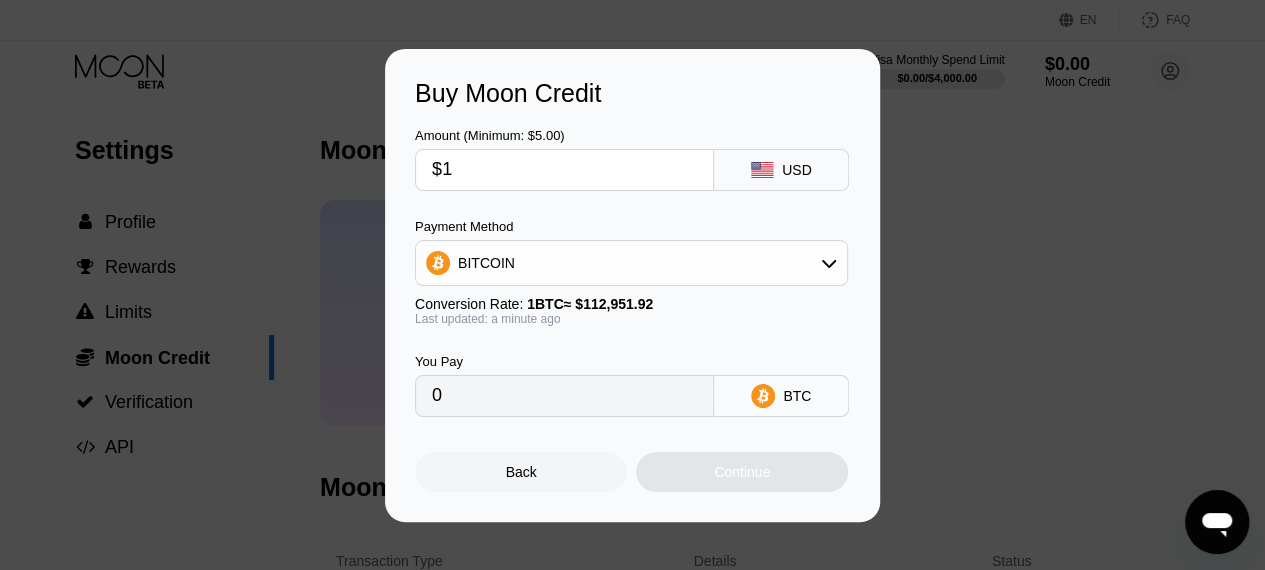 type on "0.00000886" 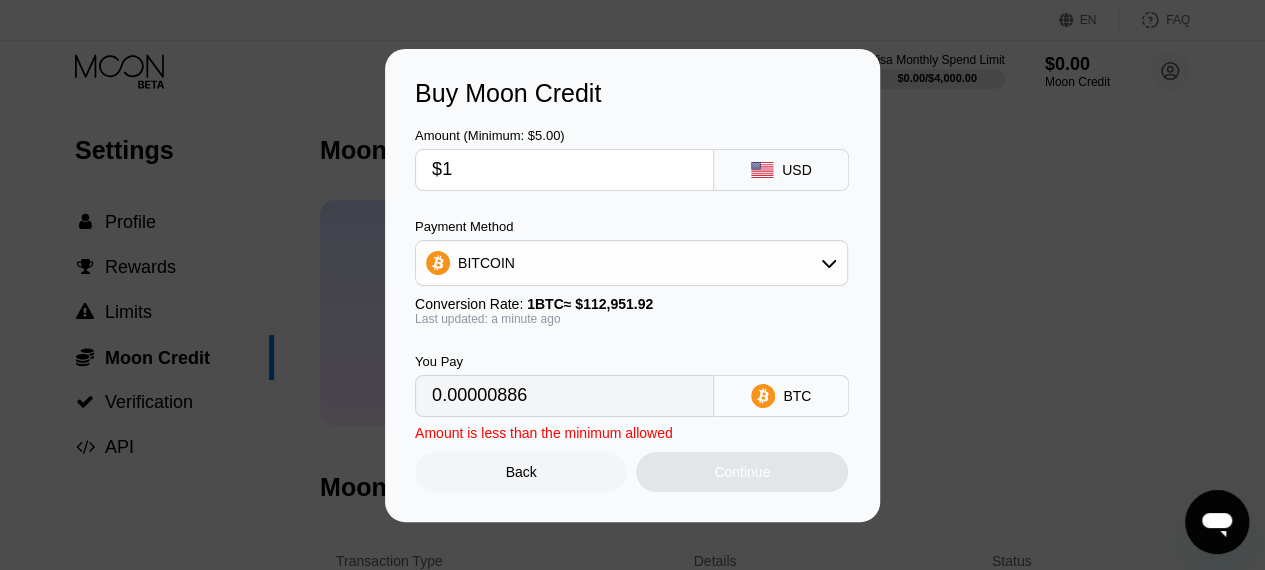 type on "$10" 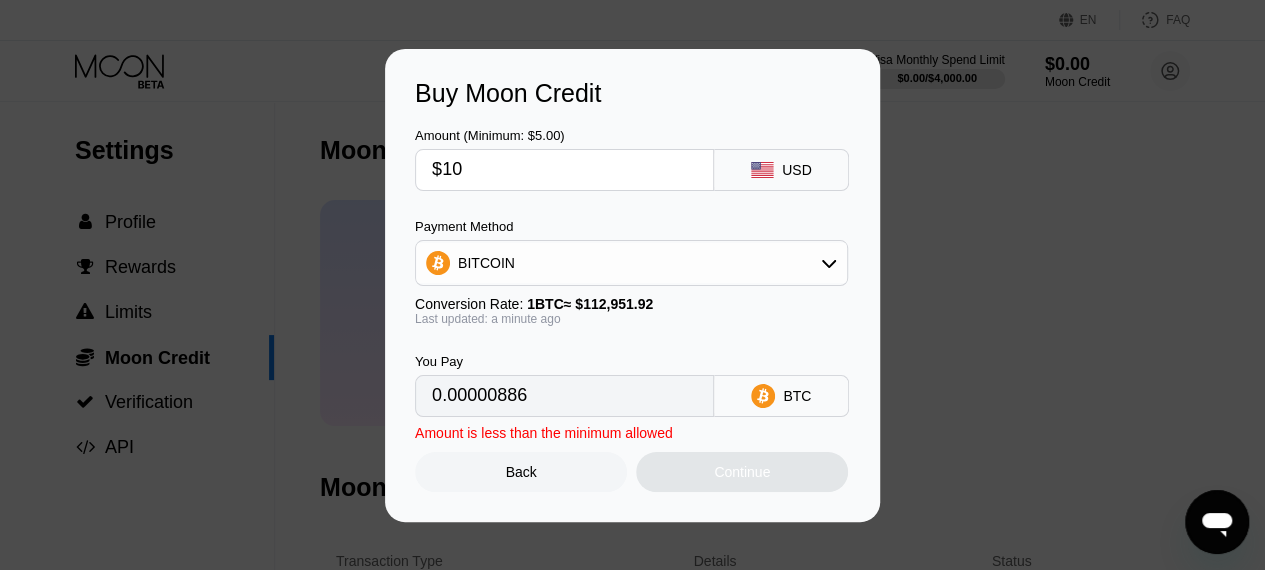 type on "0.00008854" 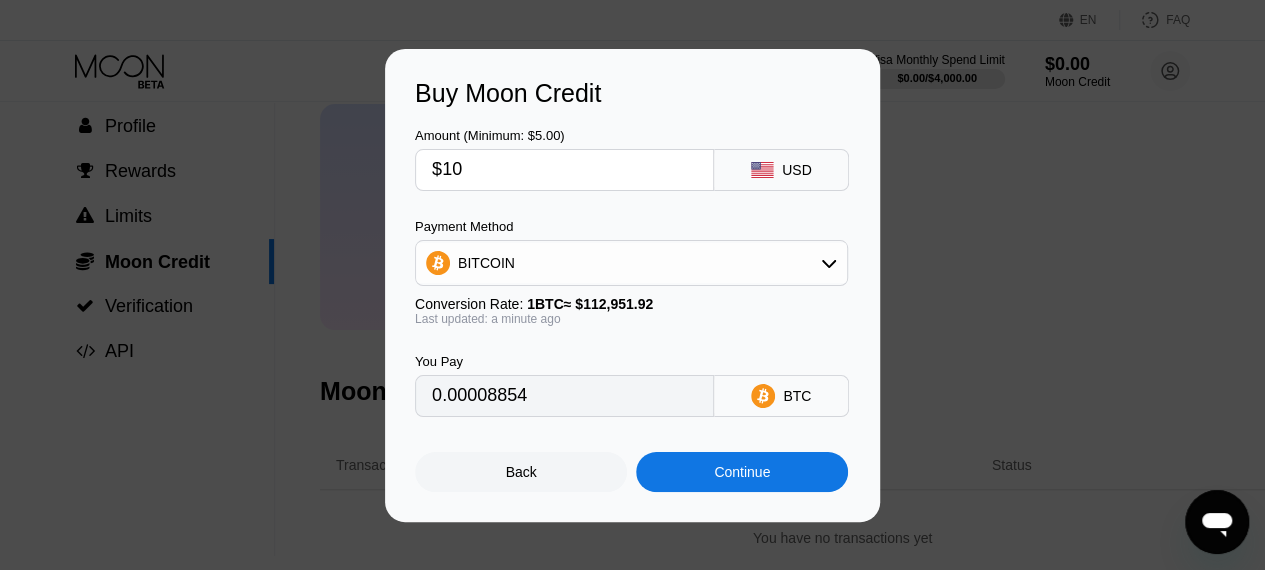 scroll, scrollTop: 103, scrollLeft: 0, axis: vertical 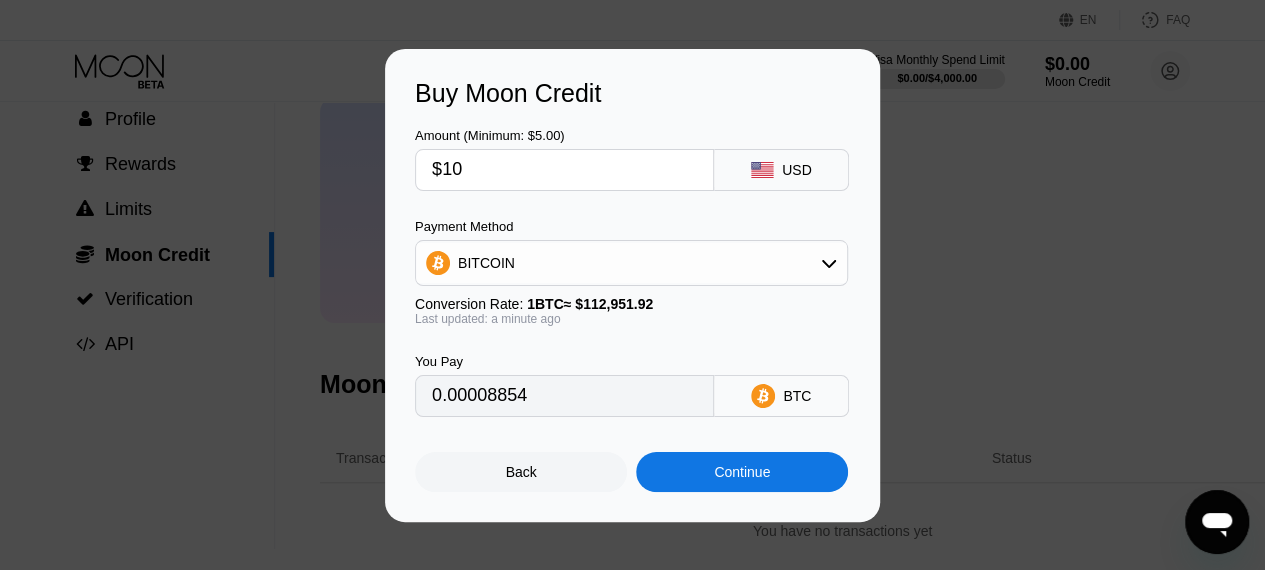 click on "$10" at bounding box center [564, 170] 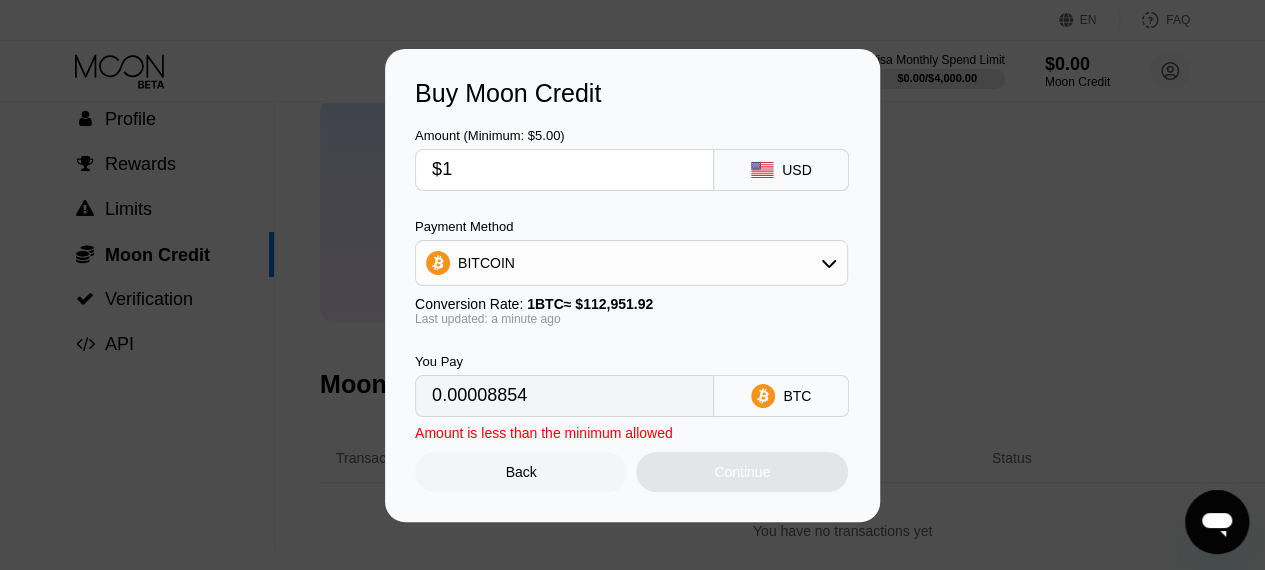 type on "0.00000886" 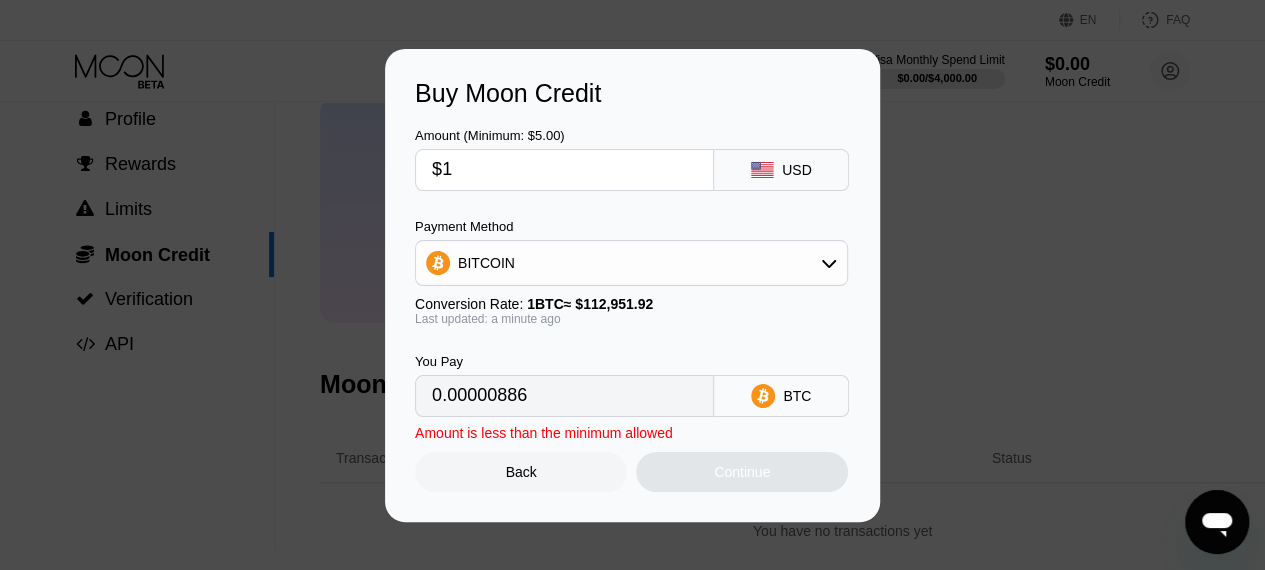 type on "$15" 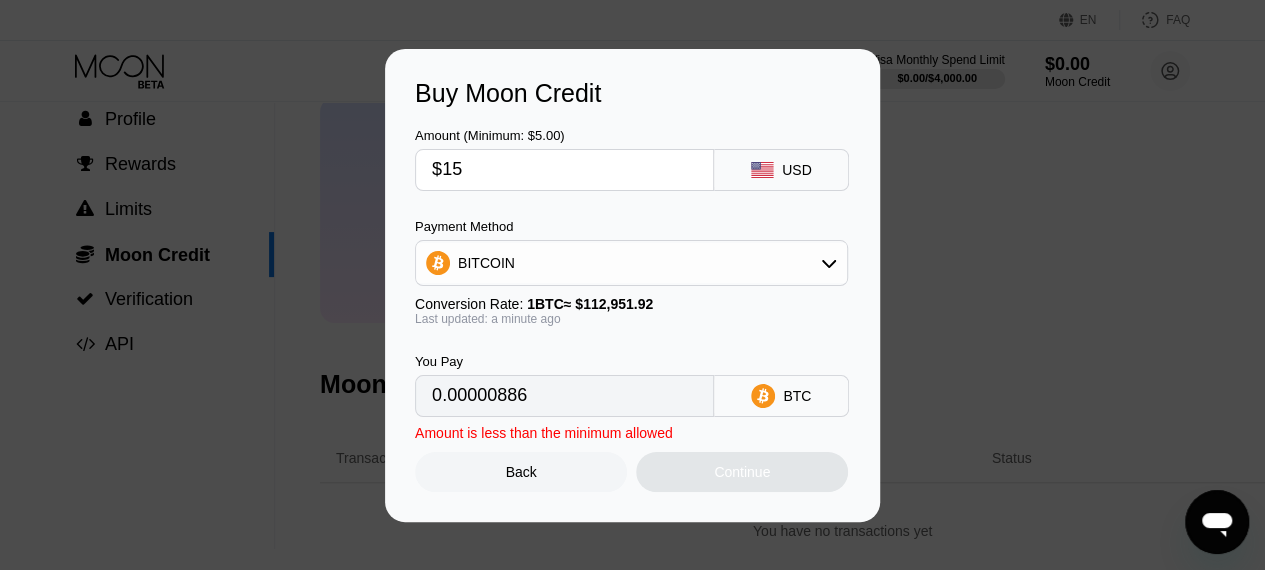 type on "0.00013280" 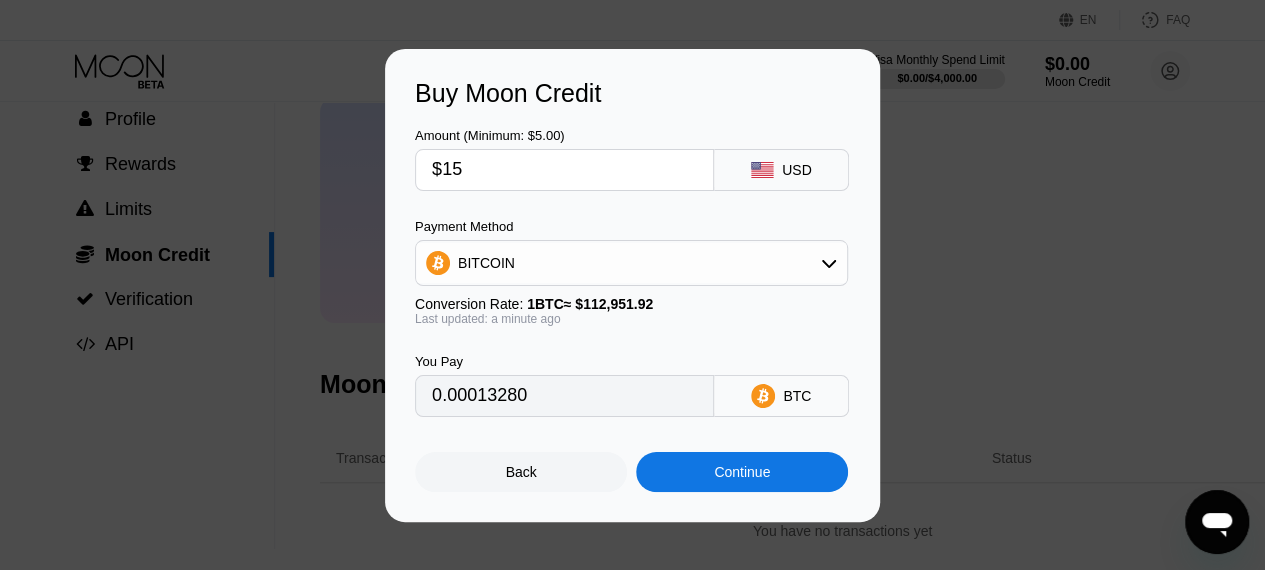 type on "$15" 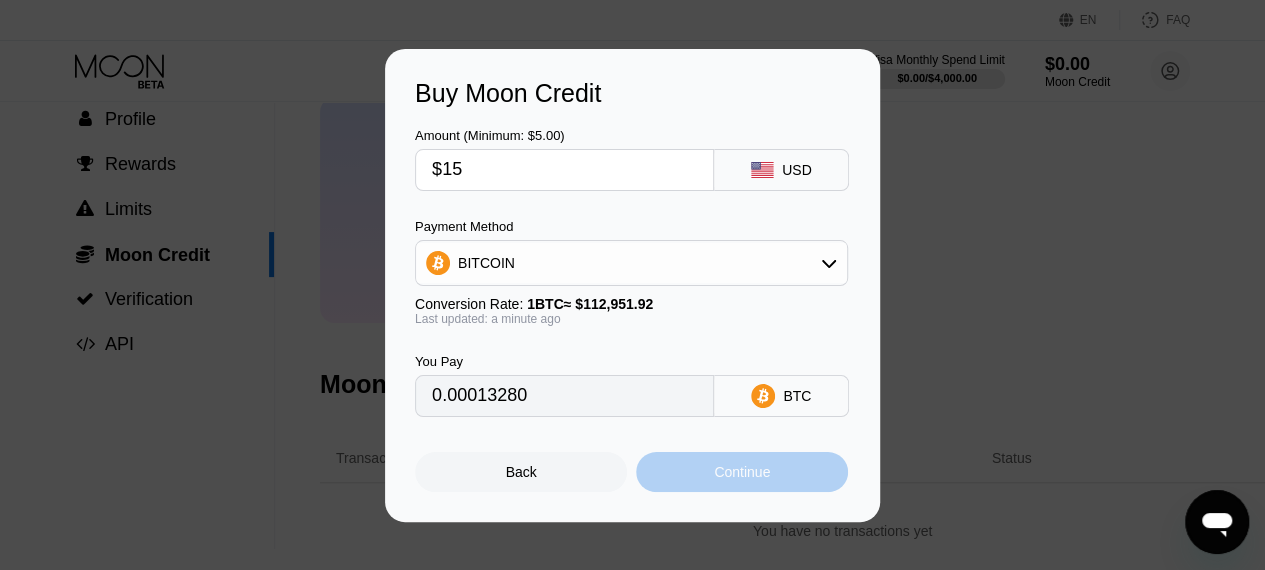 click on "Continue" at bounding box center (742, 472) 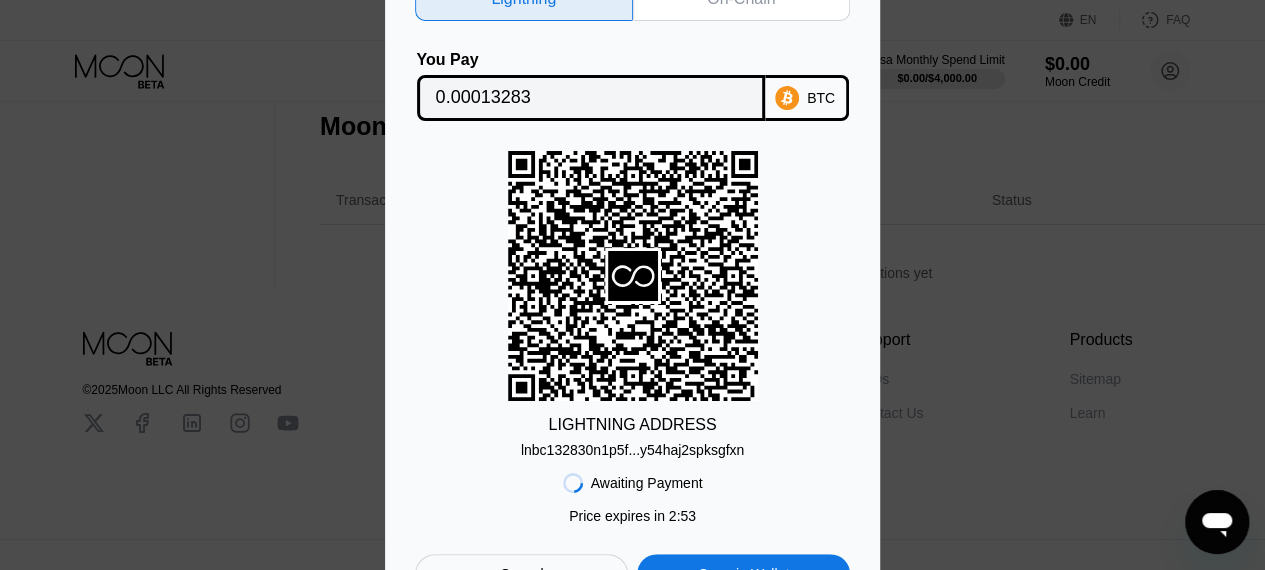 scroll, scrollTop: 412, scrollLeft: 0, axis: vertical 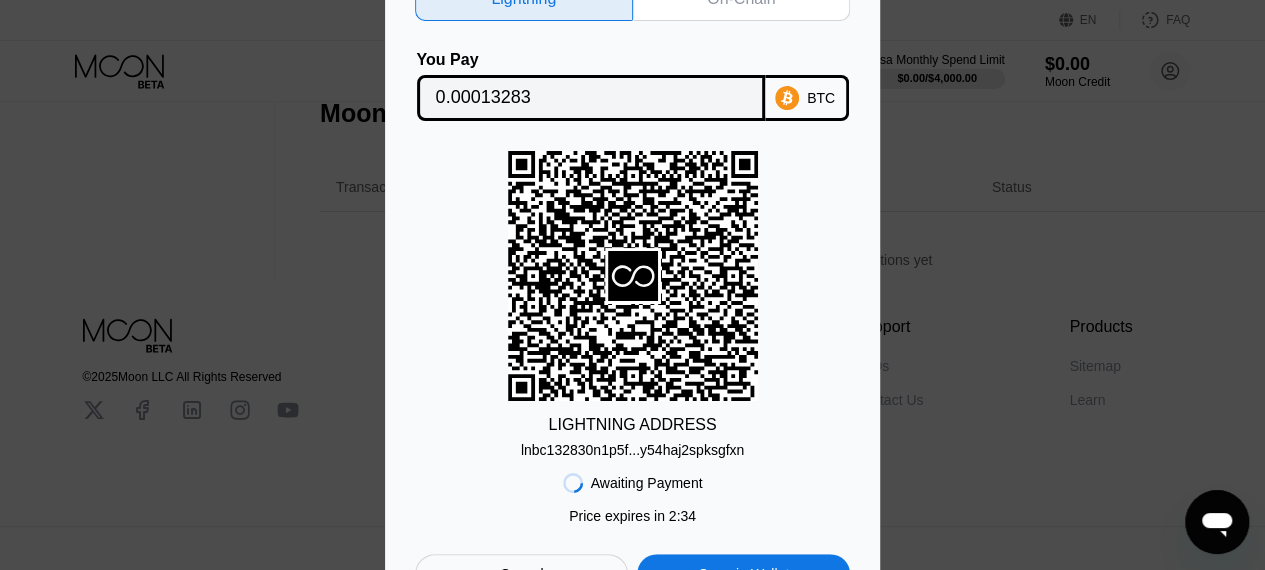 click on "Lightning On-Chain You Pay 0.00013283 BTC LIGHTNING ADDRESS lnbc132830n1p5f...y54haj2spksgfxn Awaiting Payment Price expires in 2 : 34 Cancel Open in Wallet" at bounding box center [632, 285] 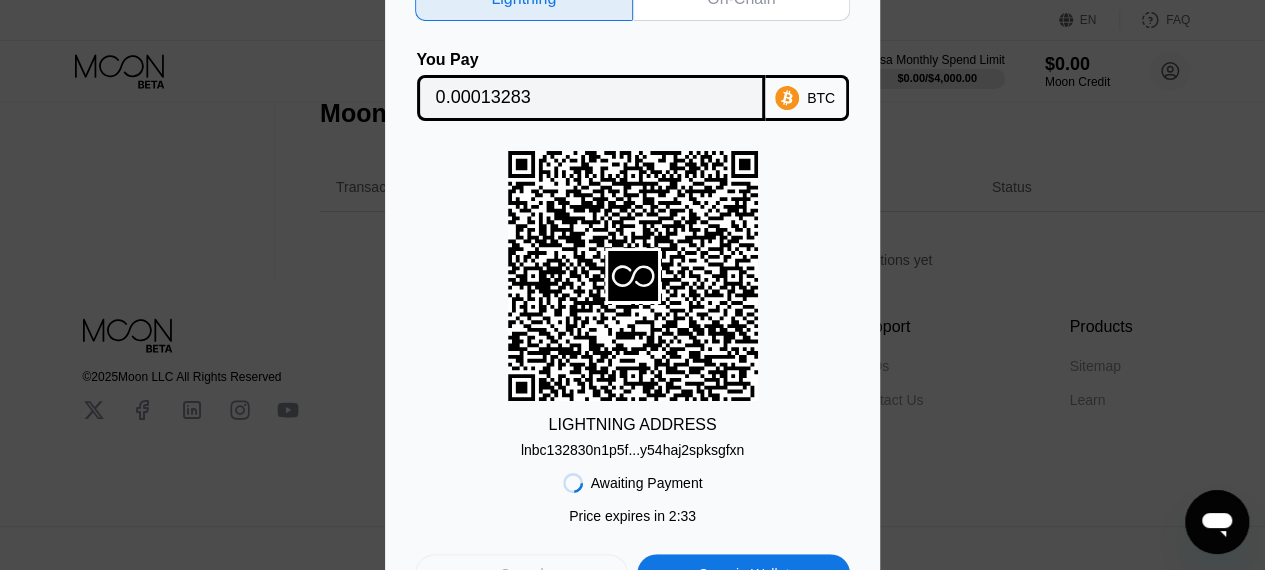 click on "Cancel" at bounding box center (521, 574) 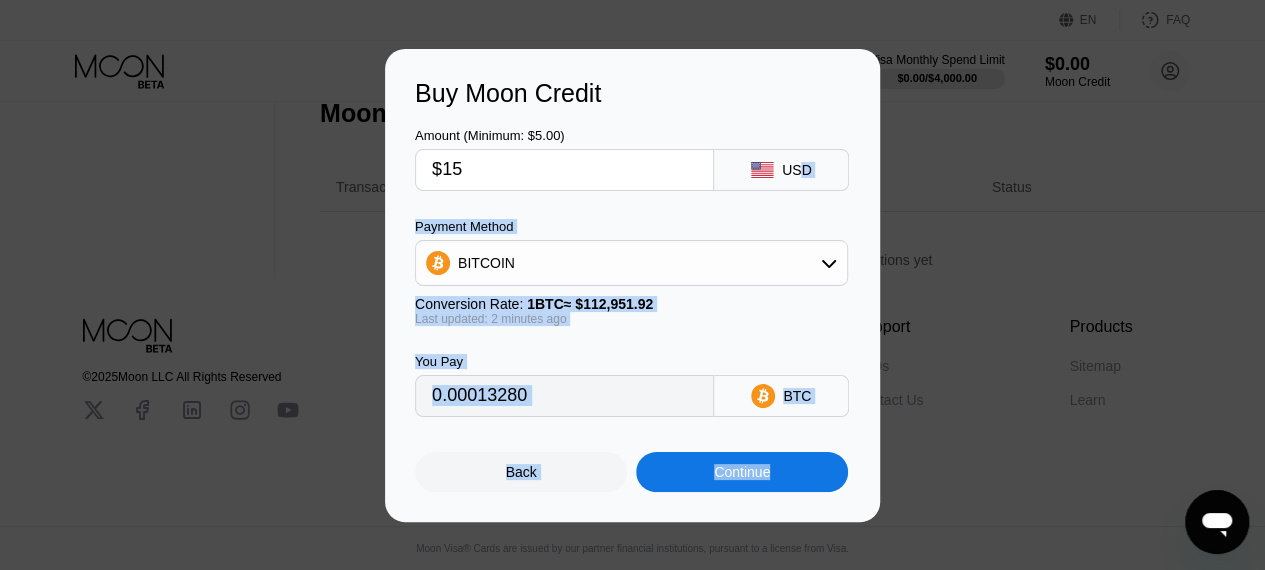 drag, startPoint x: 561, startPoint y: 569, endPoint x: 792, endPoint y: 103, distance: 520.1125 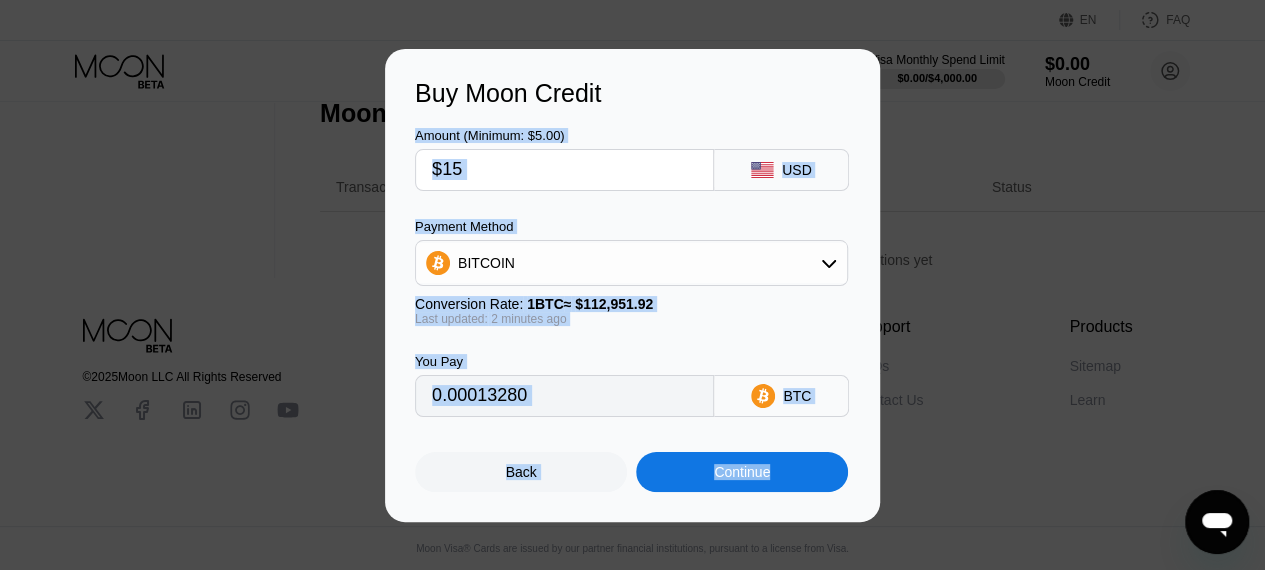 click on "$15" at bounding box center (564, 170) 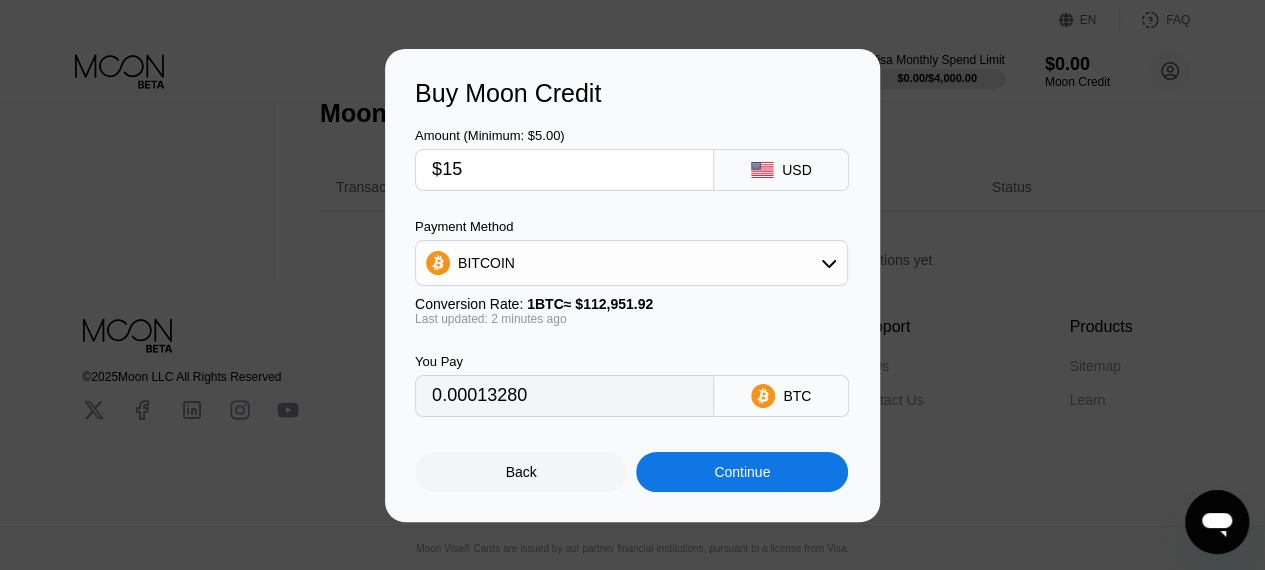 click on "Buy Moon Credit Amount (Minimum: $5.00) $15 USD Payment Method BITCOIN Conversion Rate:   1  BTC  ≈   $112,951.92 Last updated:   2 minutes ago You Pay 0.00013280 BTC Back Continue" at bounding box center (632, 285) 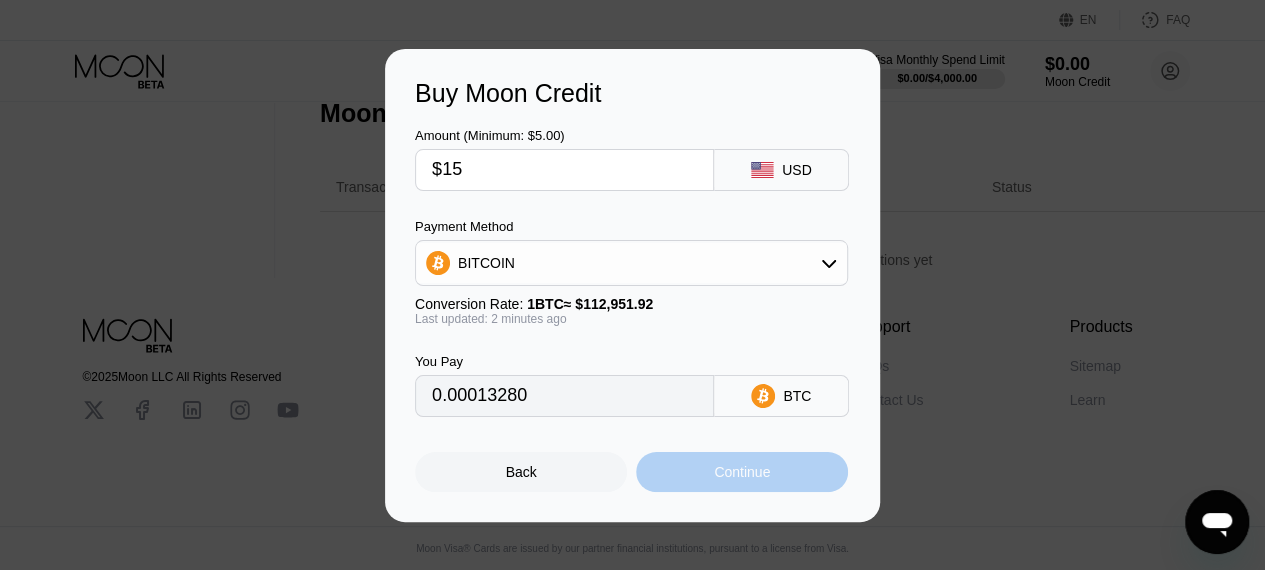 click on "Continue" at bounding box center (742, 472) 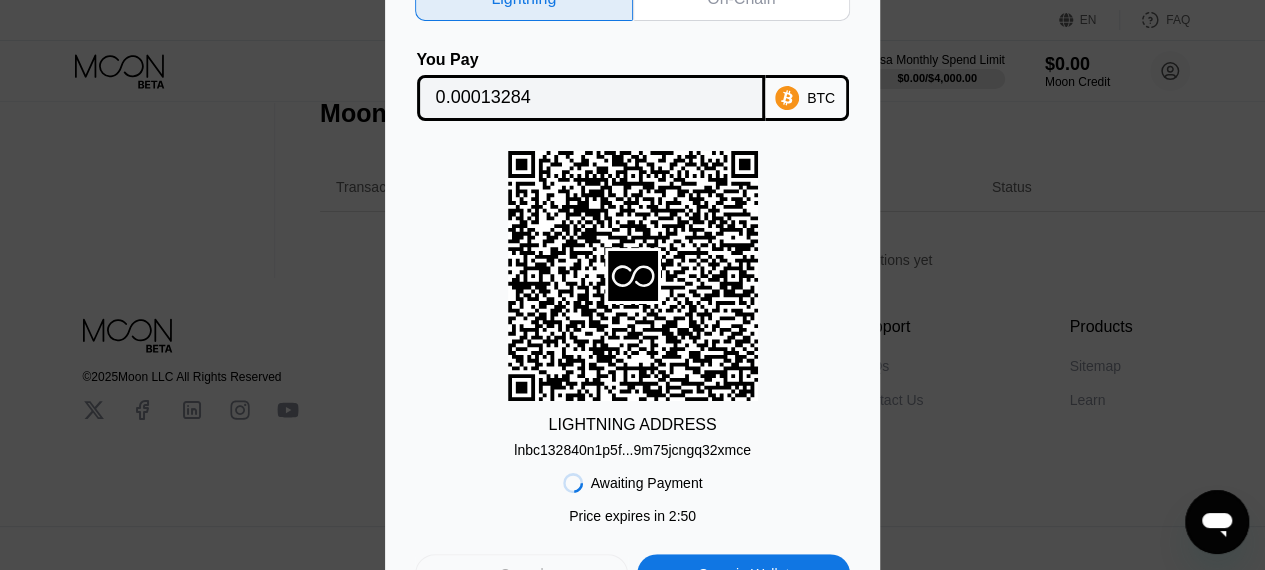 click on "Cancel" at bounding box center (521, 574) 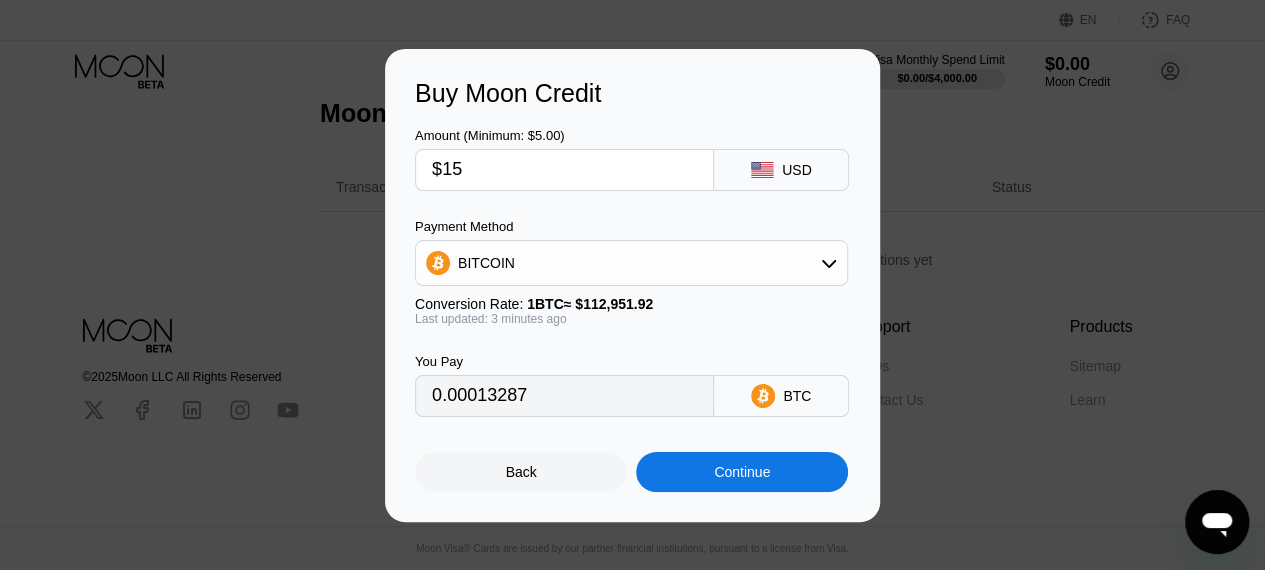 type on "0.00013287" 